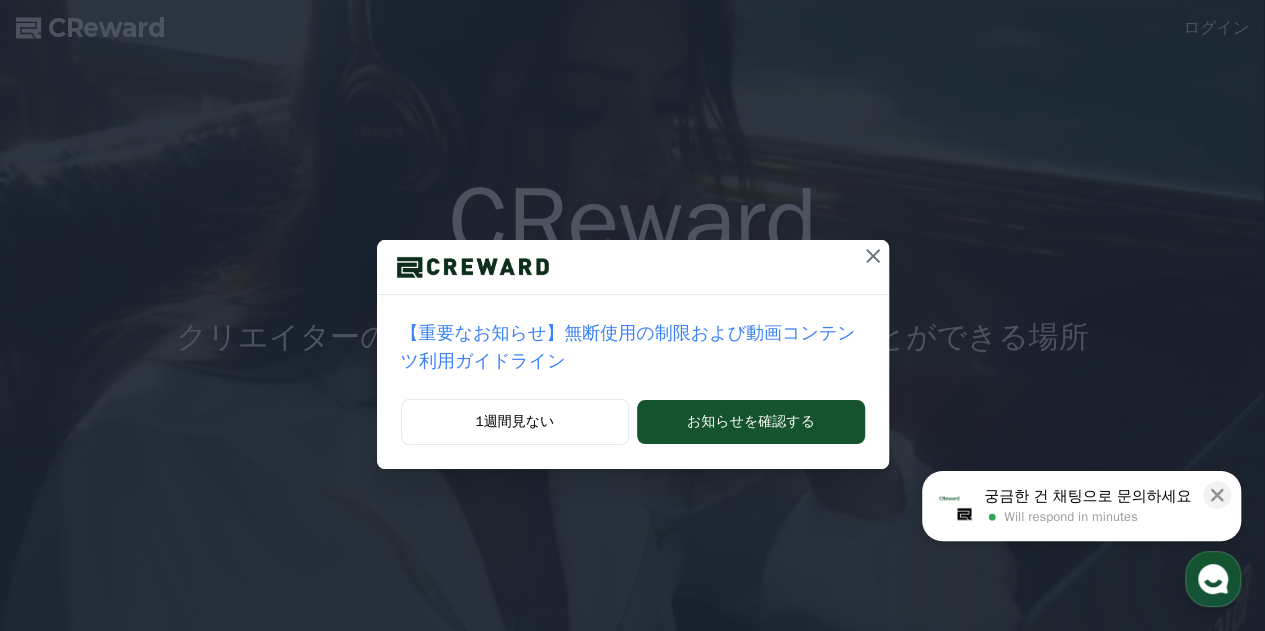 scroll, scrollTop: 0, scrollLeft: 0, axis: both 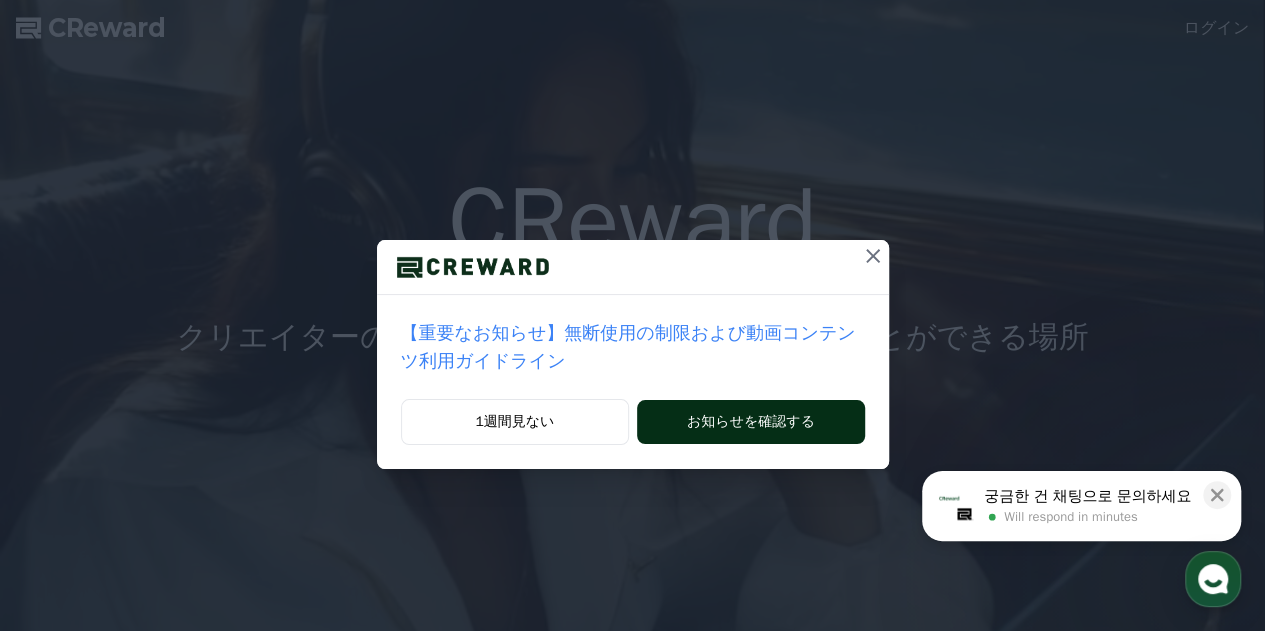 click on "お知らせを確認する" at bounding box center (750, 422) 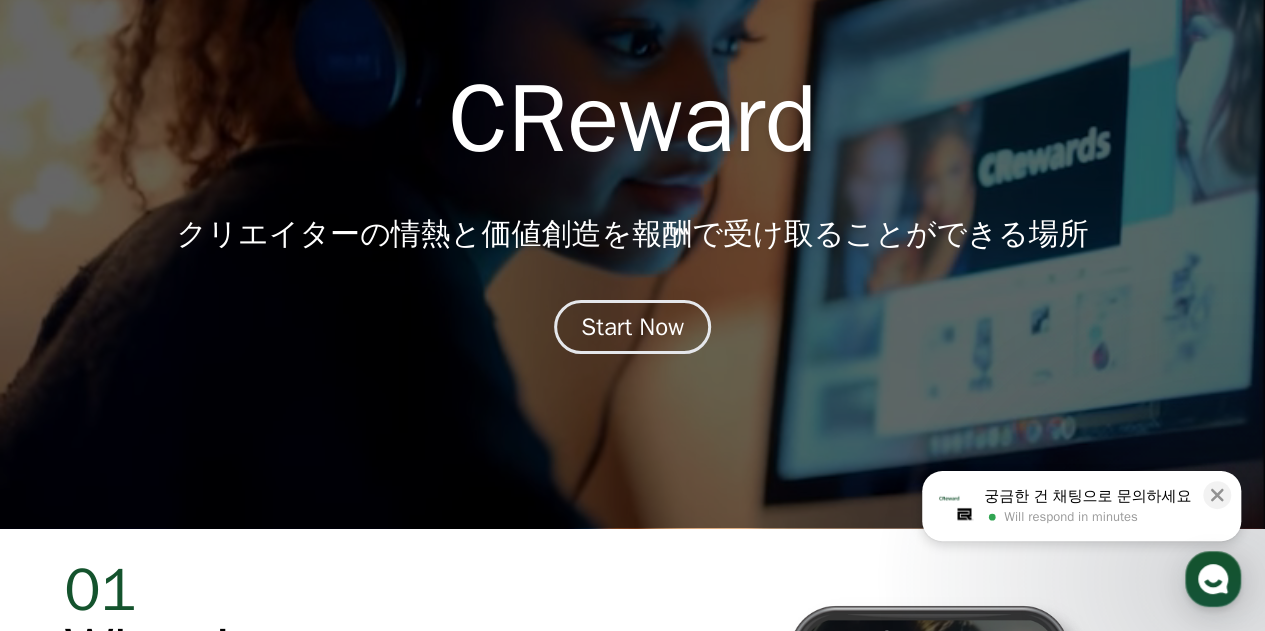 scroll, scrollTop: 100, scrollLeft: 0, axis: vertical 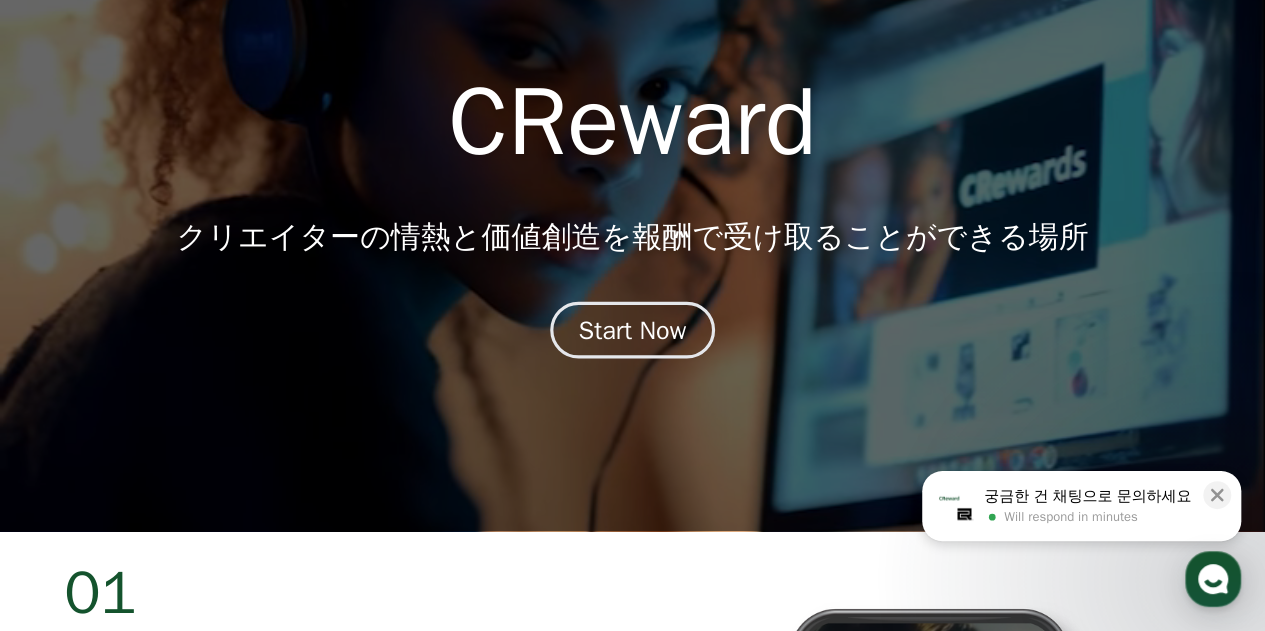 click on "Start Now" at bounding box center [633, 330] 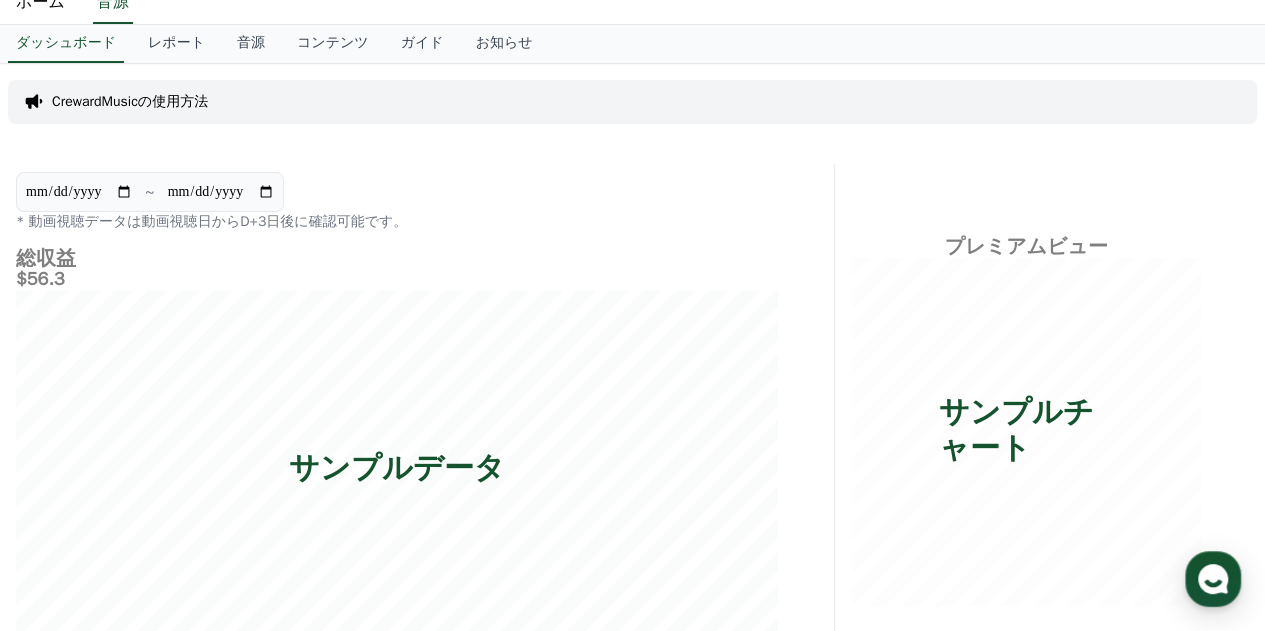 scroll, scrollTop: 0, scrollLeft: 0, axis: both 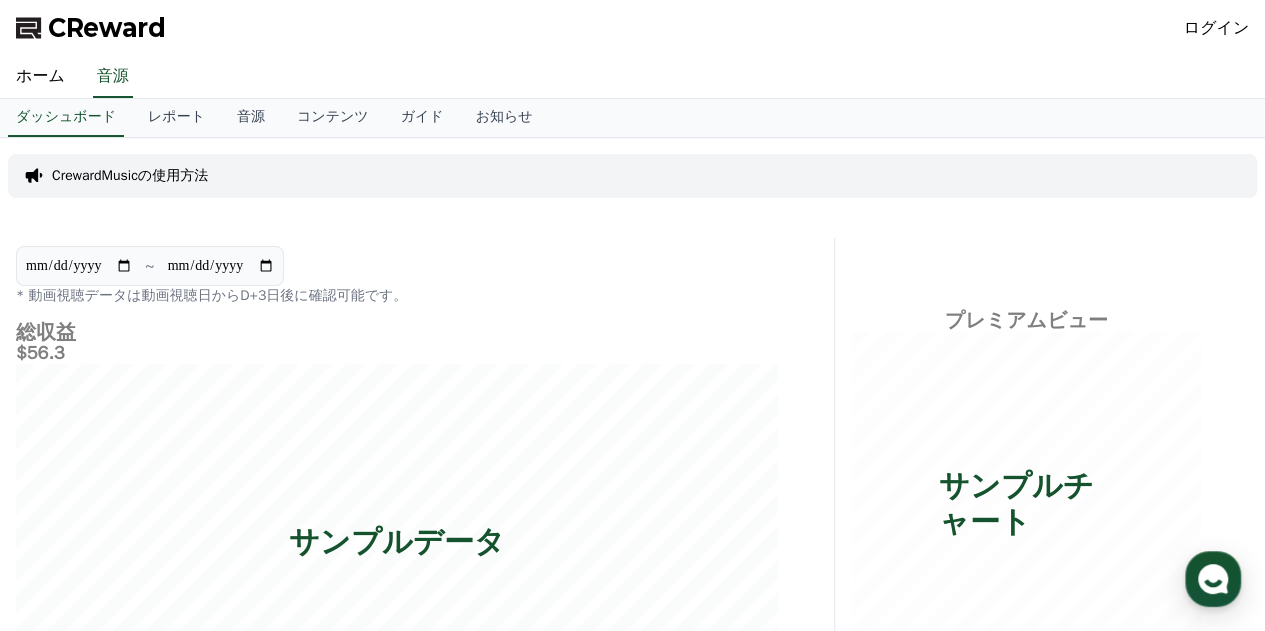 drag, startPoint x: 1231, startPoint y: 28, endPoint x: 1220, endPoint y: 21, distance: 13.038404 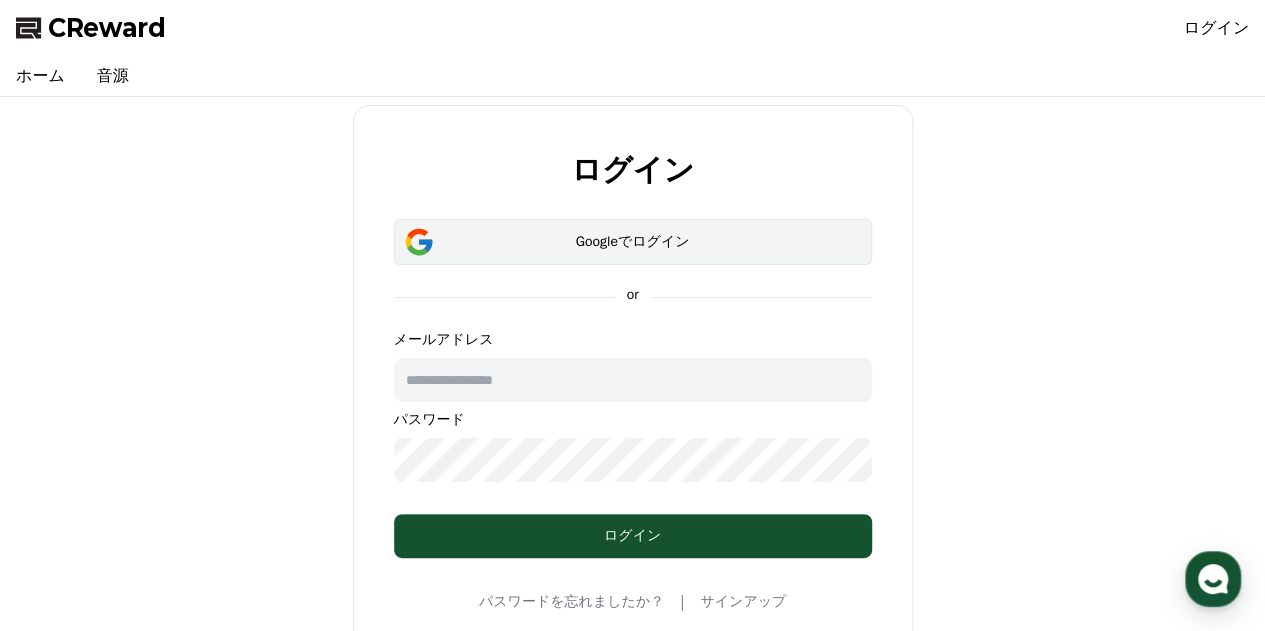 click on "Googleでログイン" at bounding box center [633, 242] 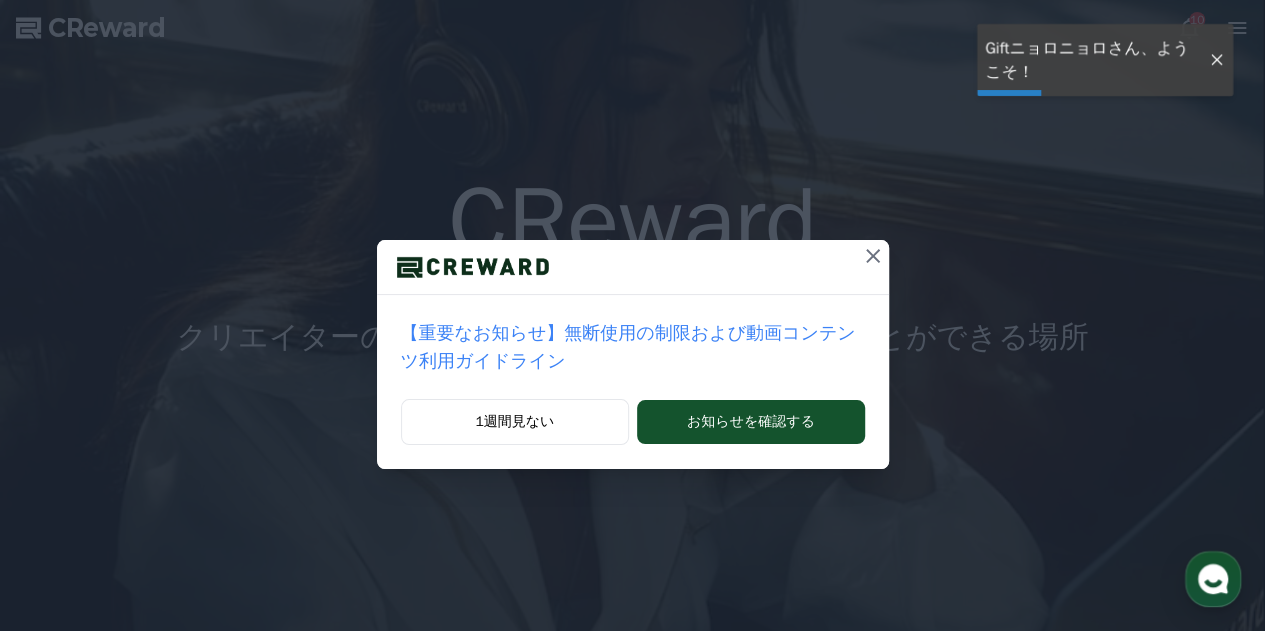 scroll, scrollTop: 0, scrollLeft: 0, axis: both 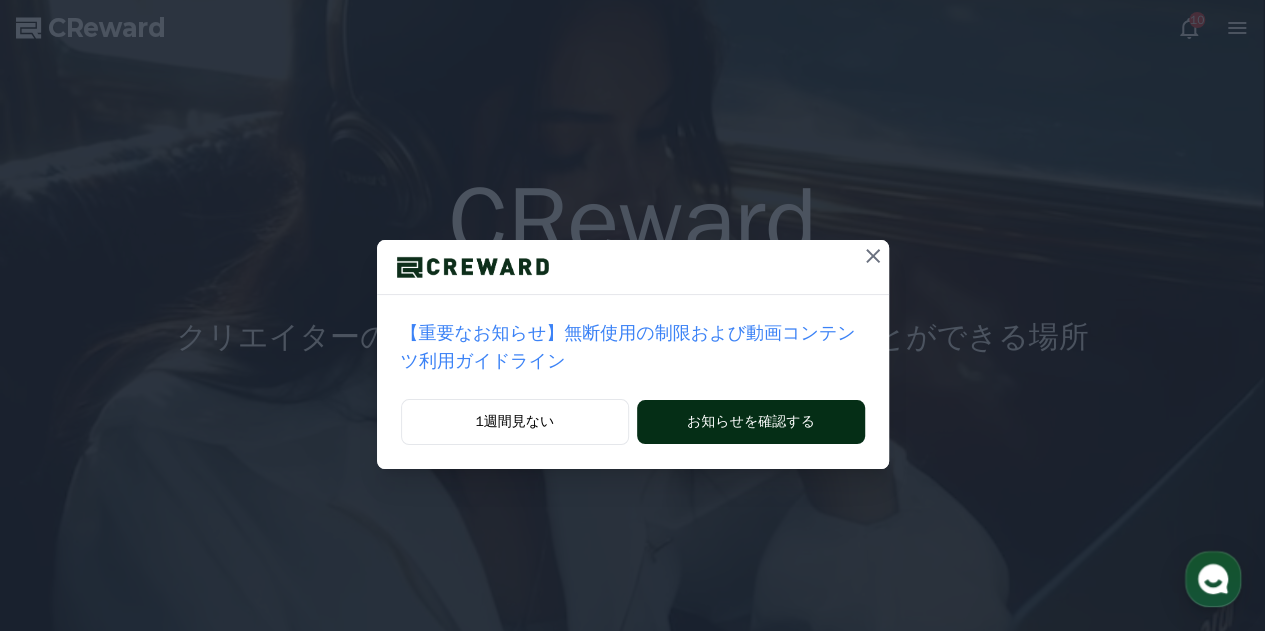 click on "お知らせを確認する" at bounding box center [750, 422] 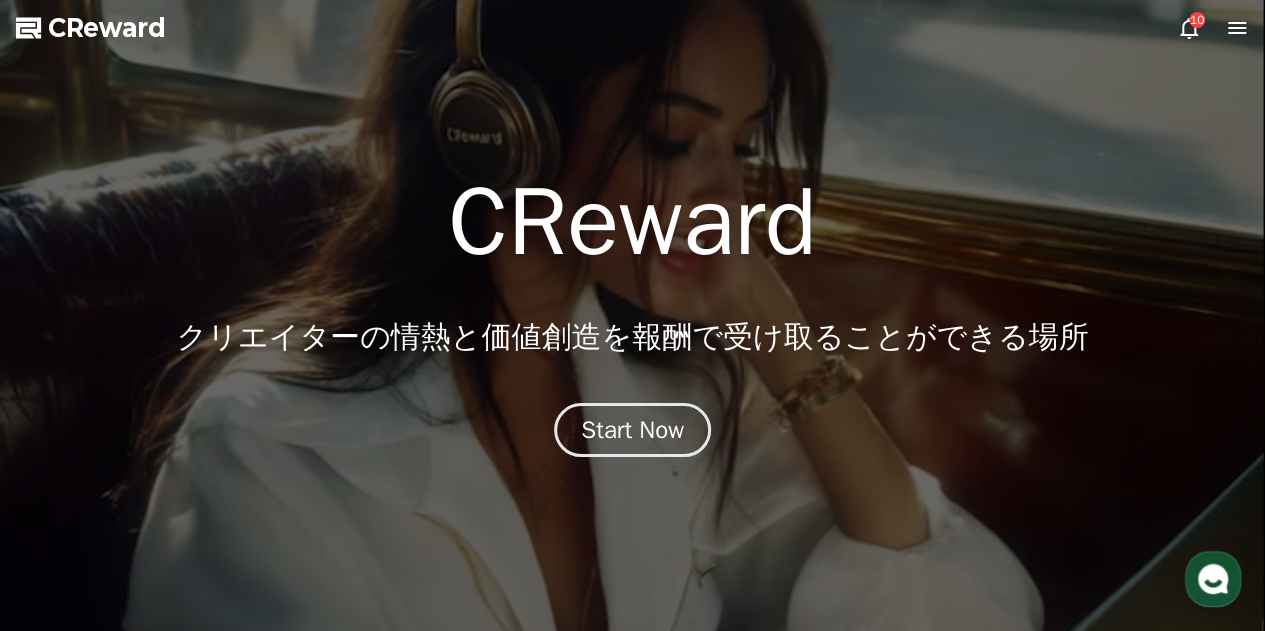 click on "10" at bounding box center (1197, 20) 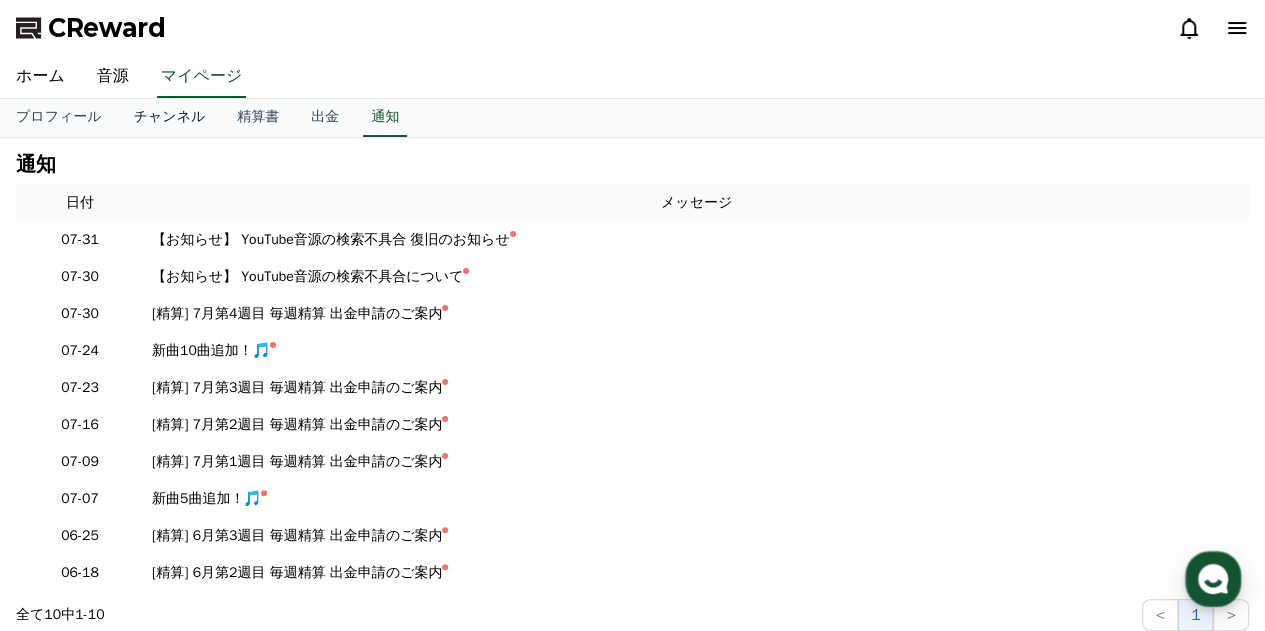 click on "チャンネル" at bounding box center (170, 118) 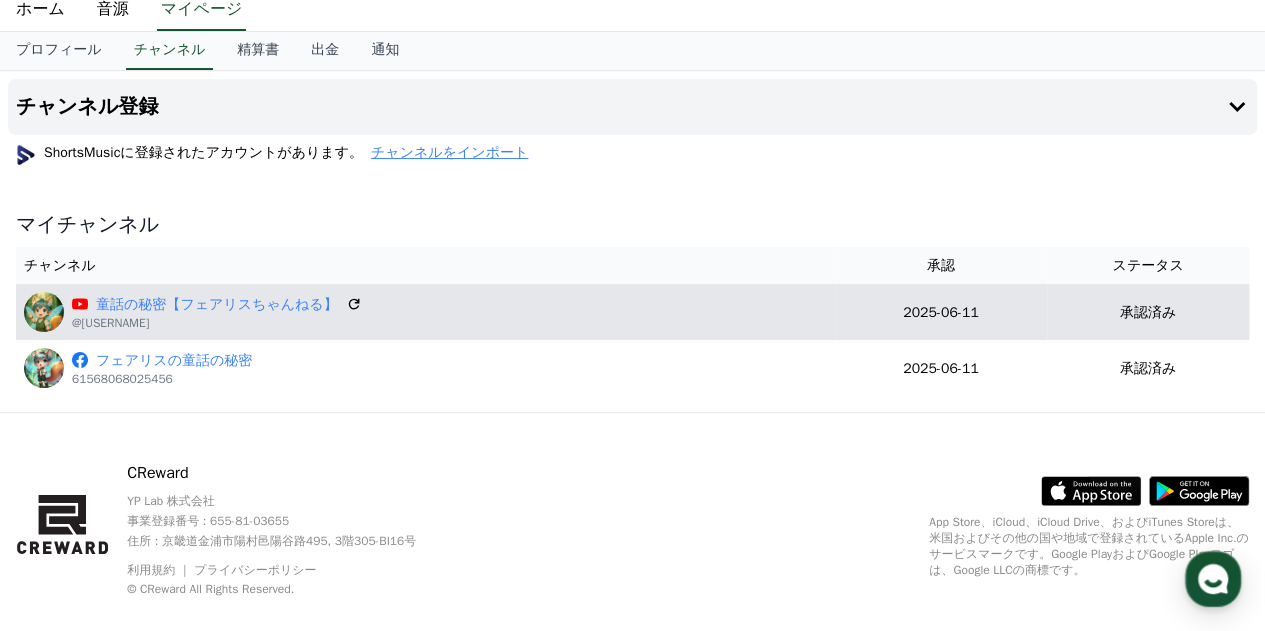 scroll, scrollTop: 96, scrollLeft: 0, axis: vertical 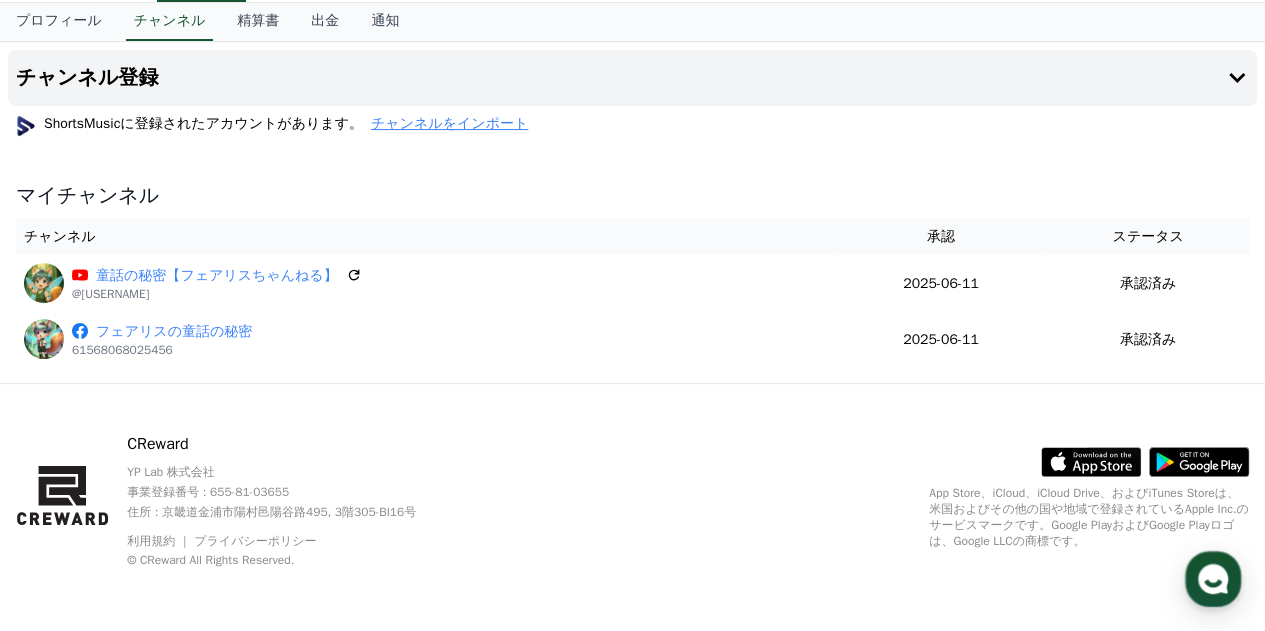 click on "チャンネルをインポート" at bounding box center (449, 124) 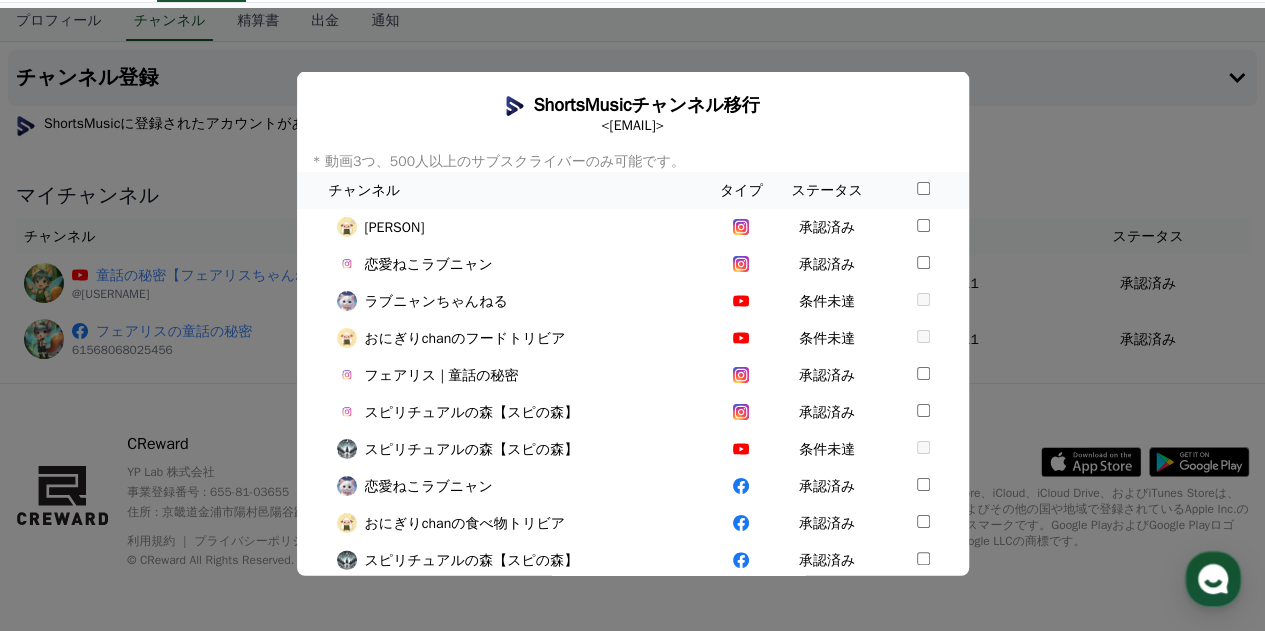 click on "* 動画3つ、500人以上のサブスクライバーのみ可能です。" at bounding box center (633, 161) 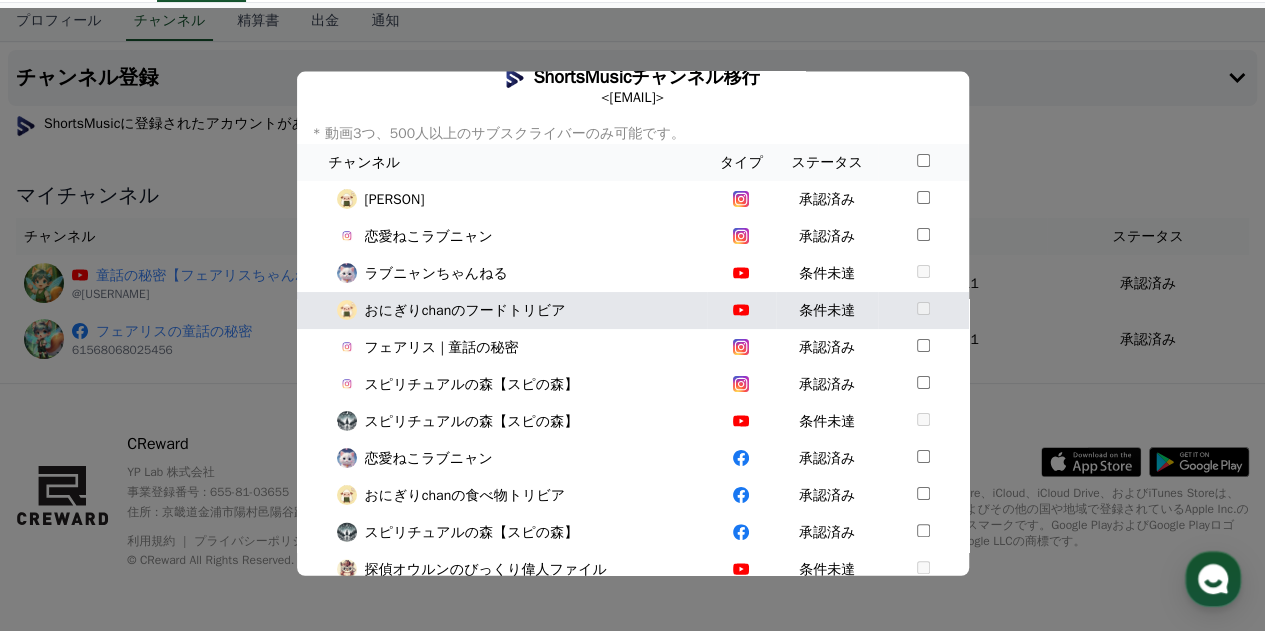 scroll, scrollTop: 0, scrollLeft: 0, axis: both 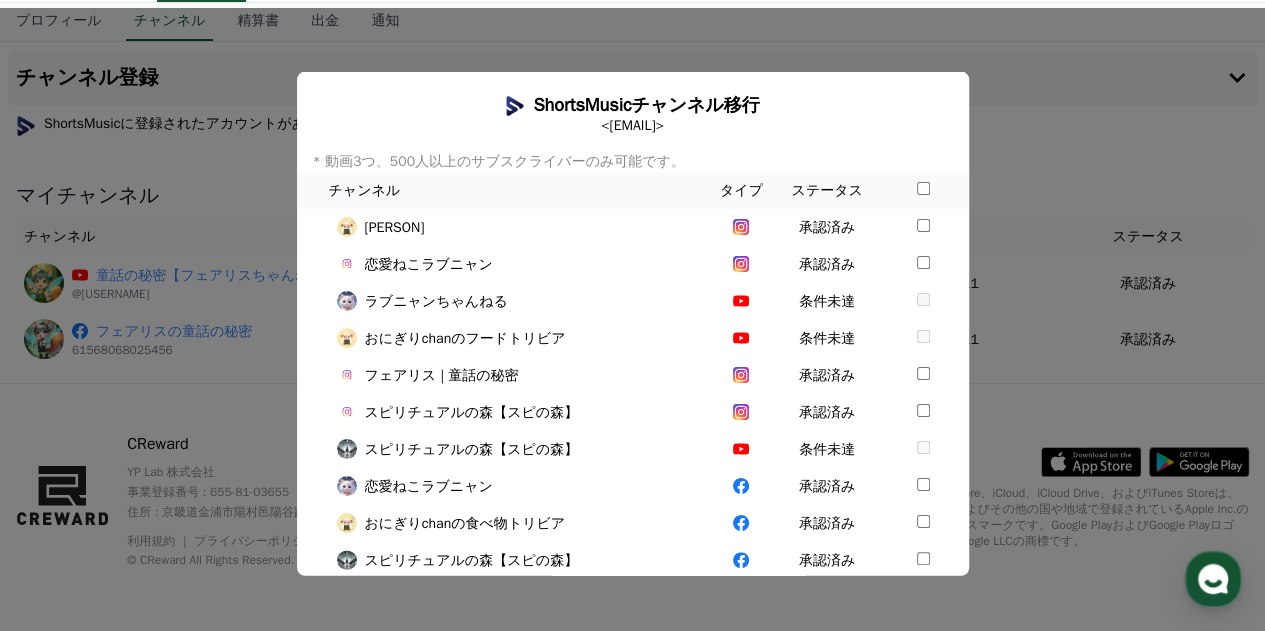 click on "ShortsMusicチャンネル移行   <gift777waiwai@gmail.com>" at bounding box center [633, 115] 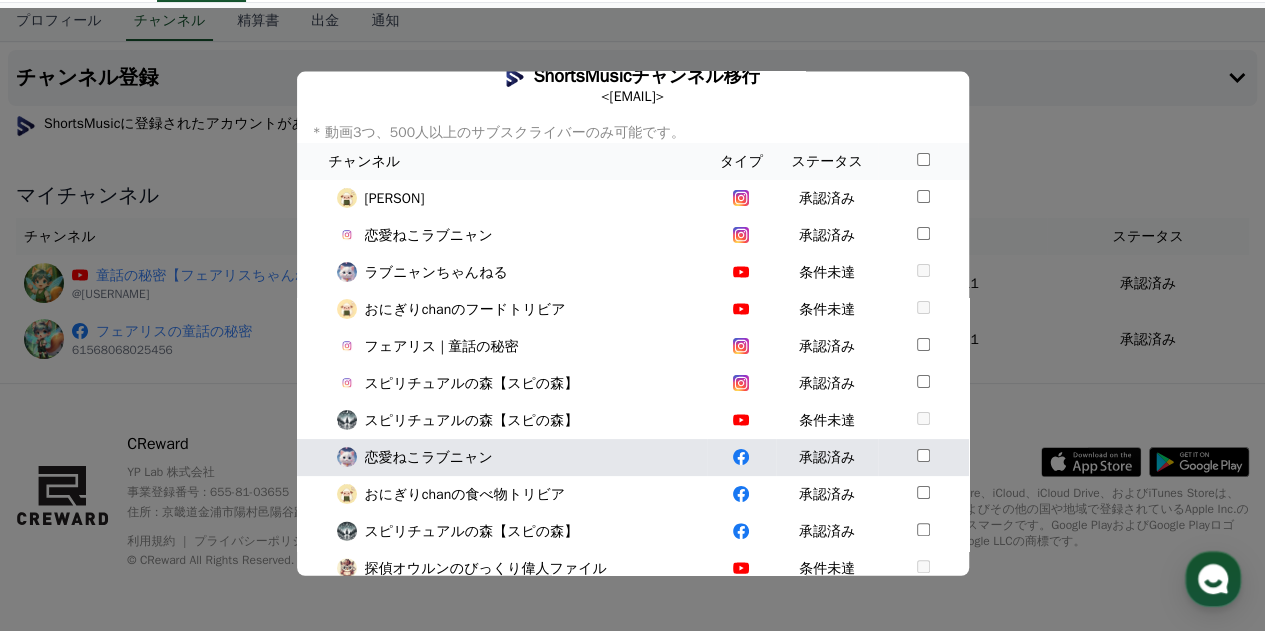 scroll, scrollTop: 0, scrollLeft: 0, axis: both 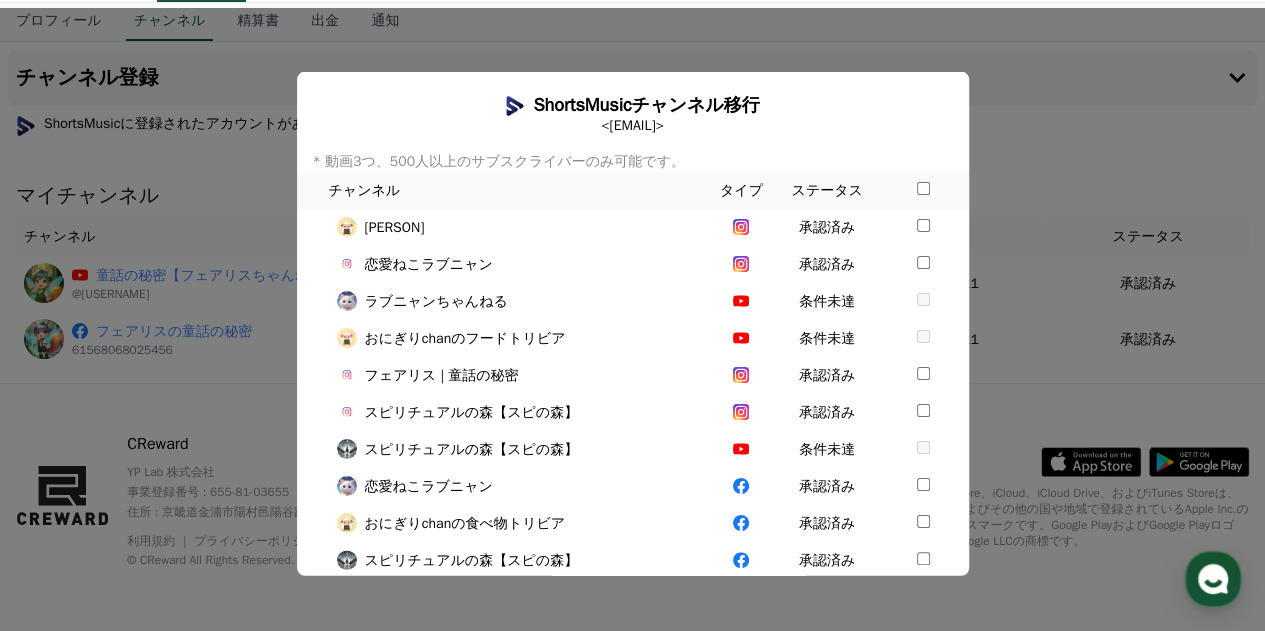 click at bounding box center [632, 323] 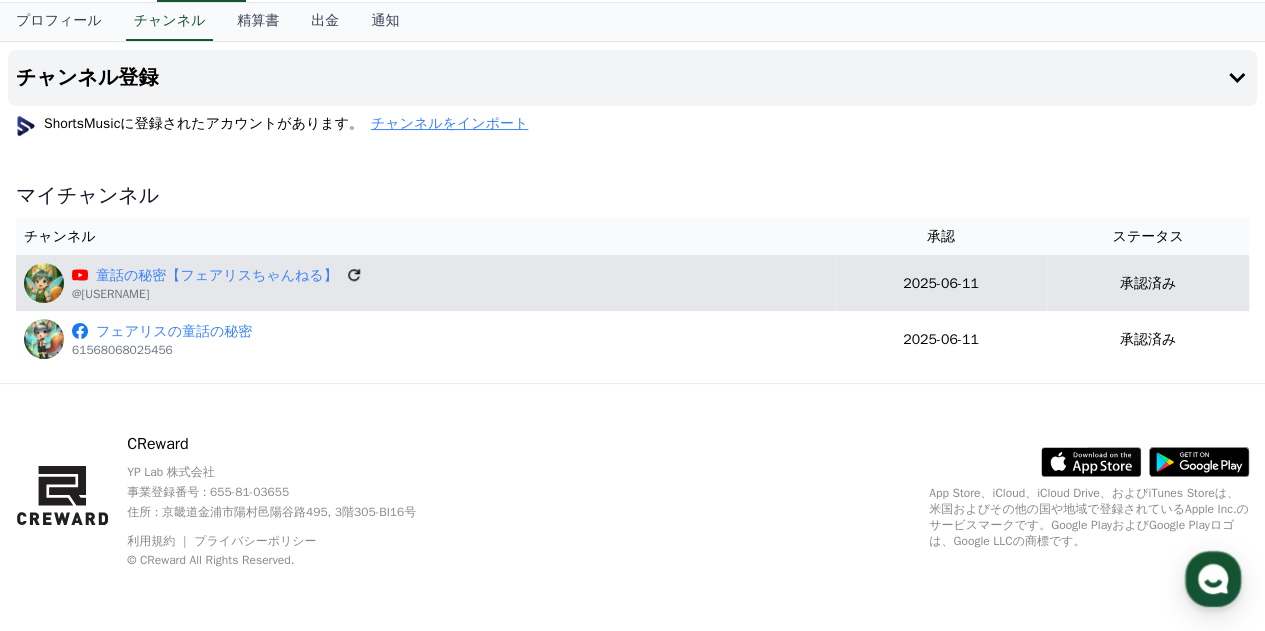 click 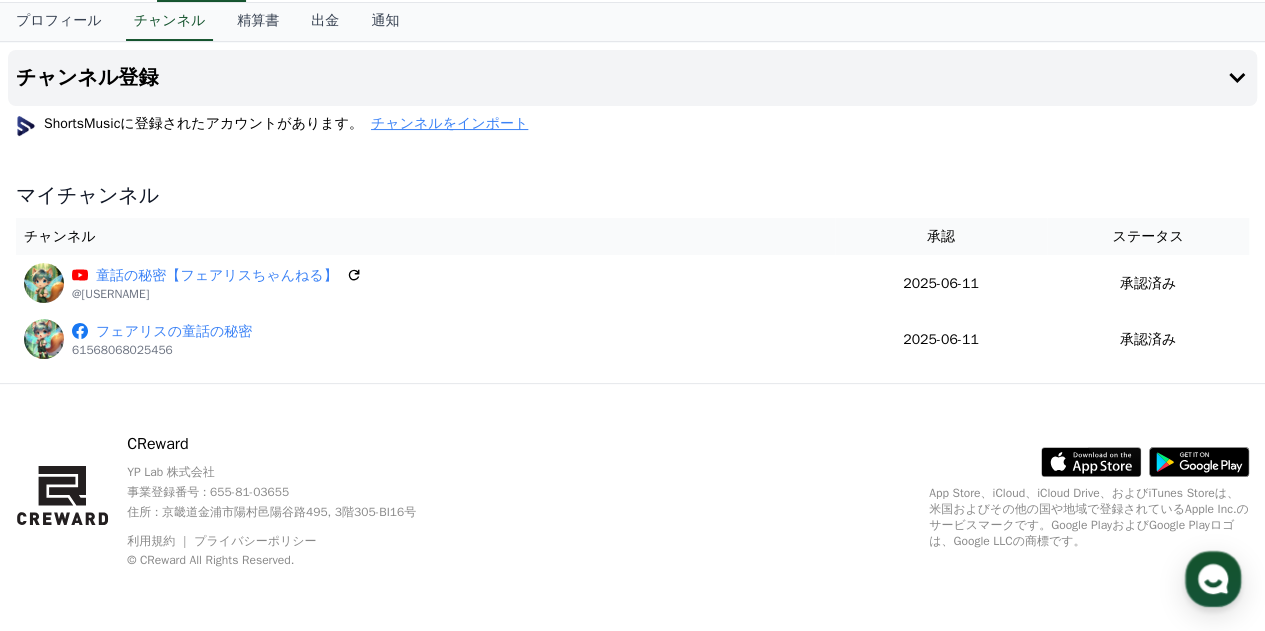 click on "チャンネルをインポート" at bounding box center (449, 124) 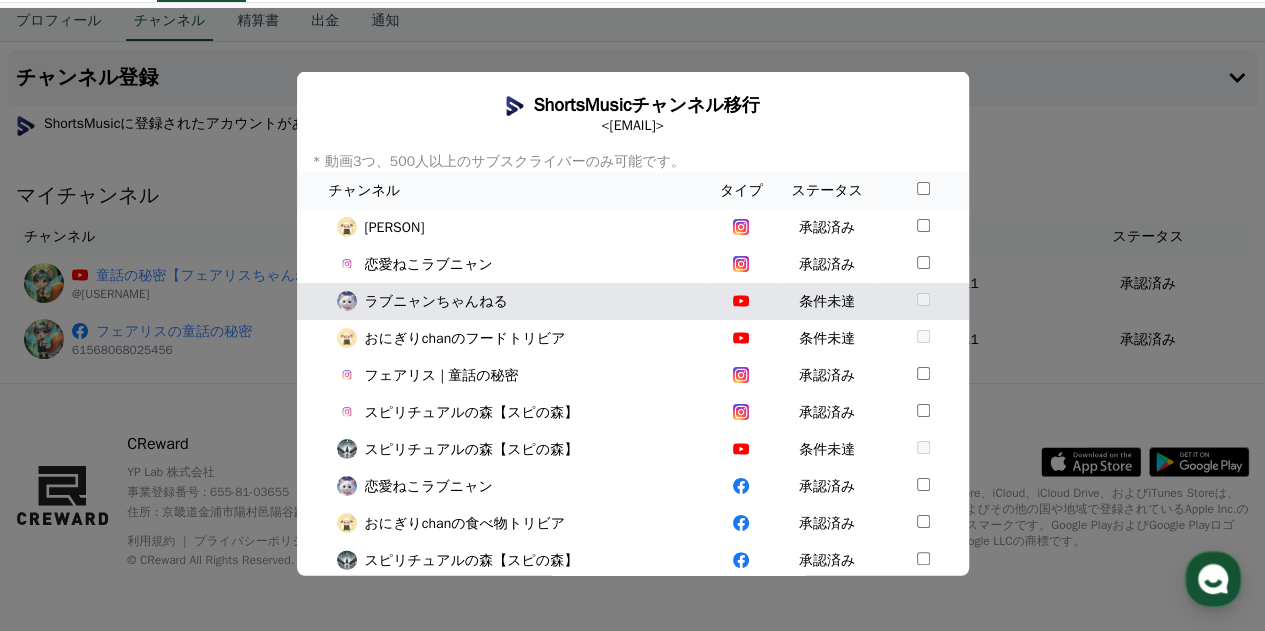 scroll, scrollTop: 100, scrollLeft: 0, axis: vertical 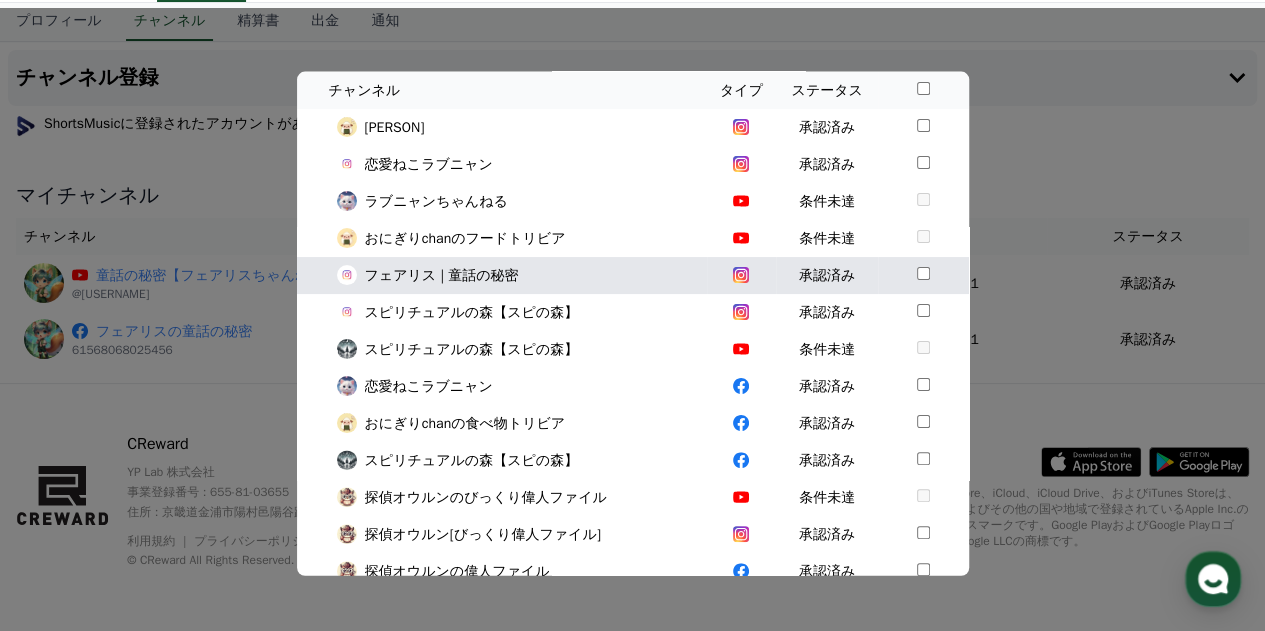 click at bounding box center [923, 274] 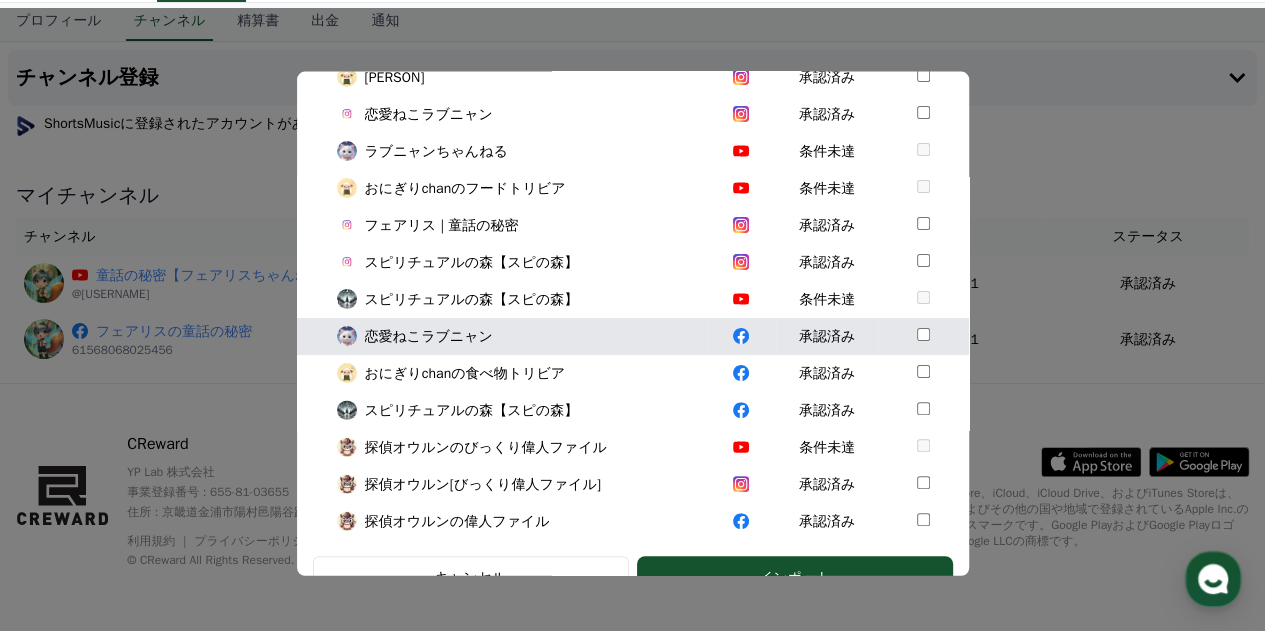 scroll, scrollTop: 188, scrollLeft: 0, axis: vertical 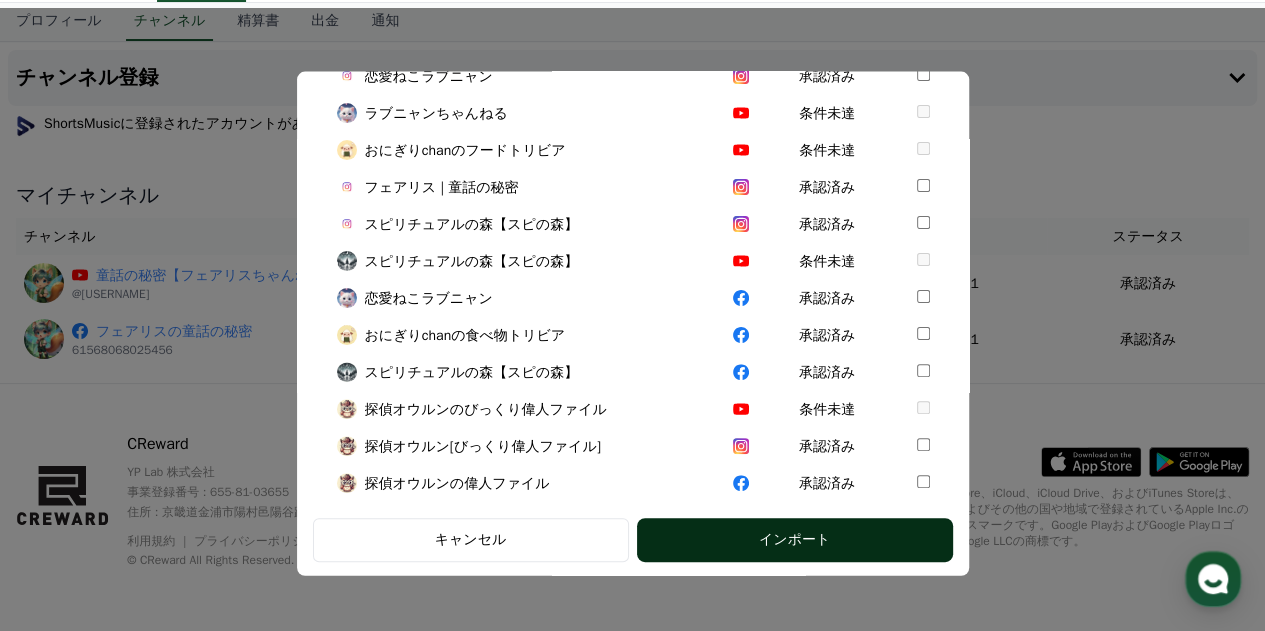 click on "インポート" at bounding box center [795, 539] 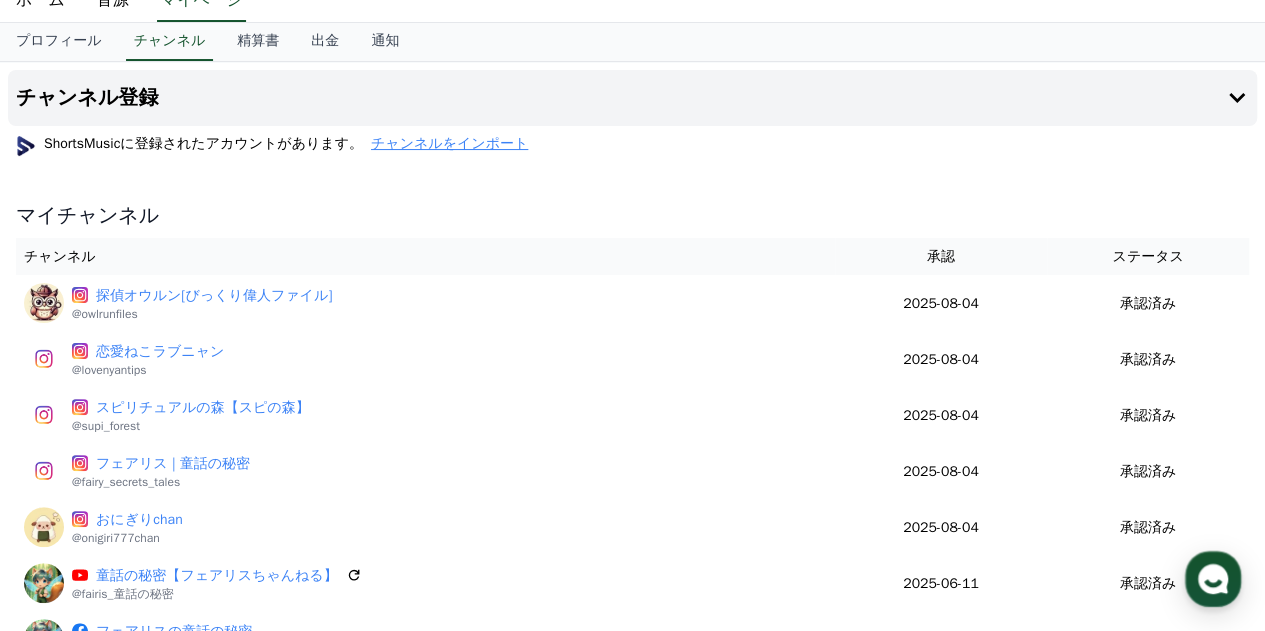 scroll, scrollTop: 0, scrollLeft: 0, axis: both 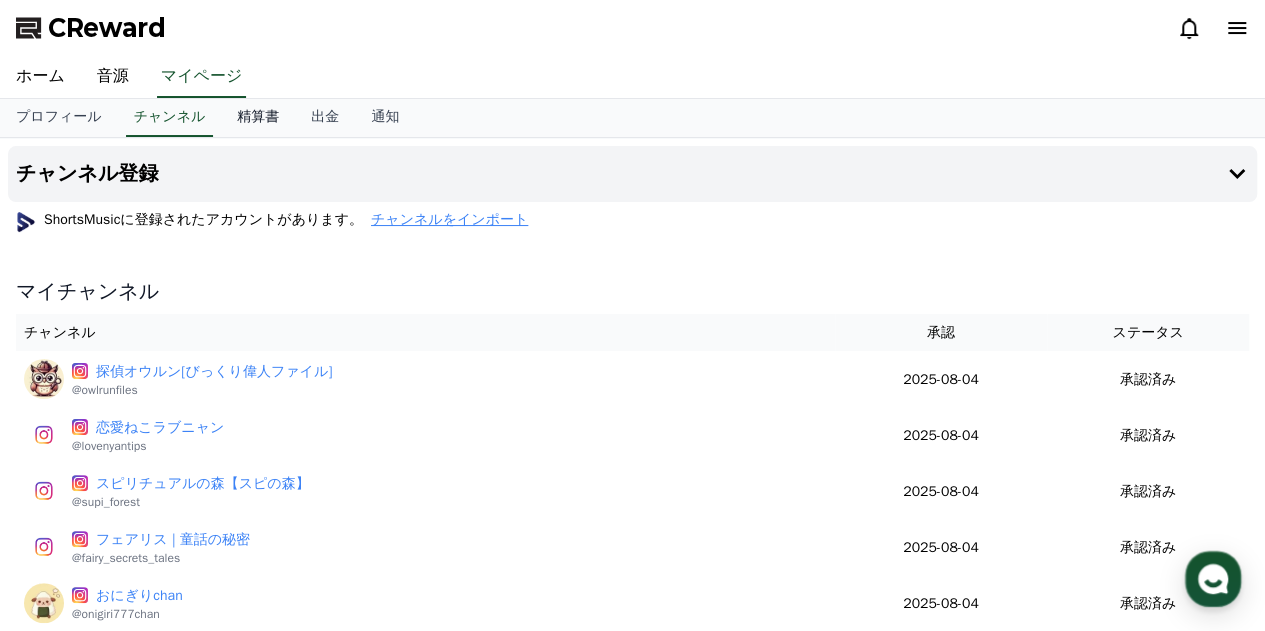 click on "精算書" at bounding box center [258, 118] 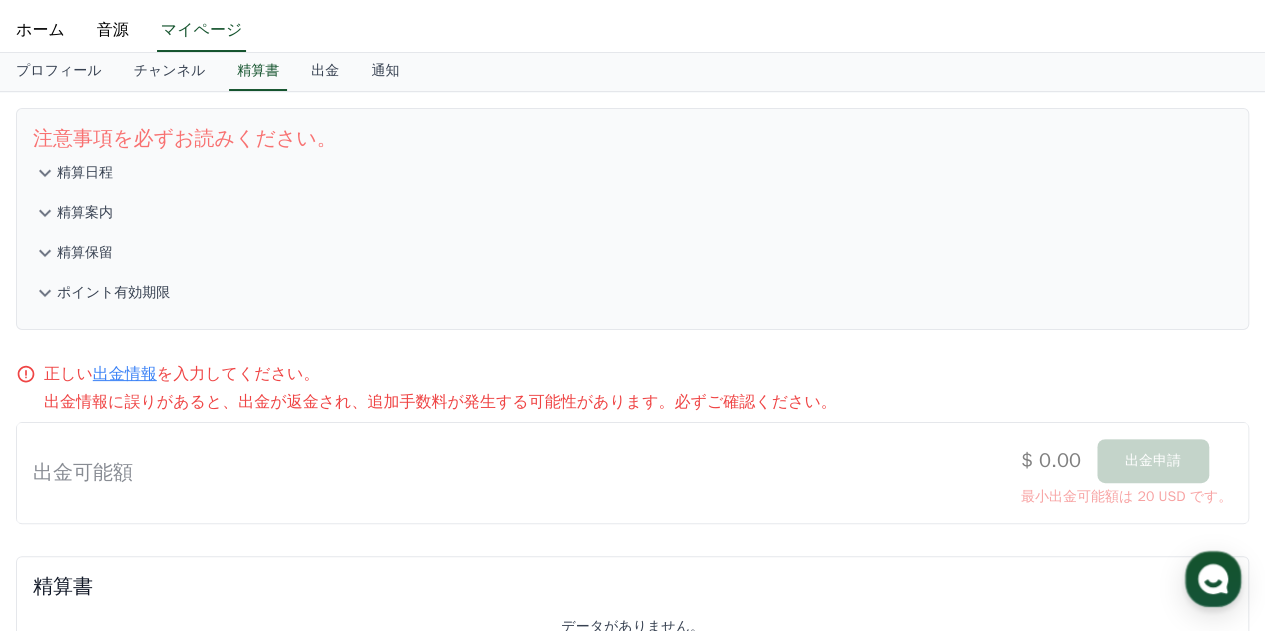 scroll, scrollTop: 0, scrollLeft: 0, axis: both 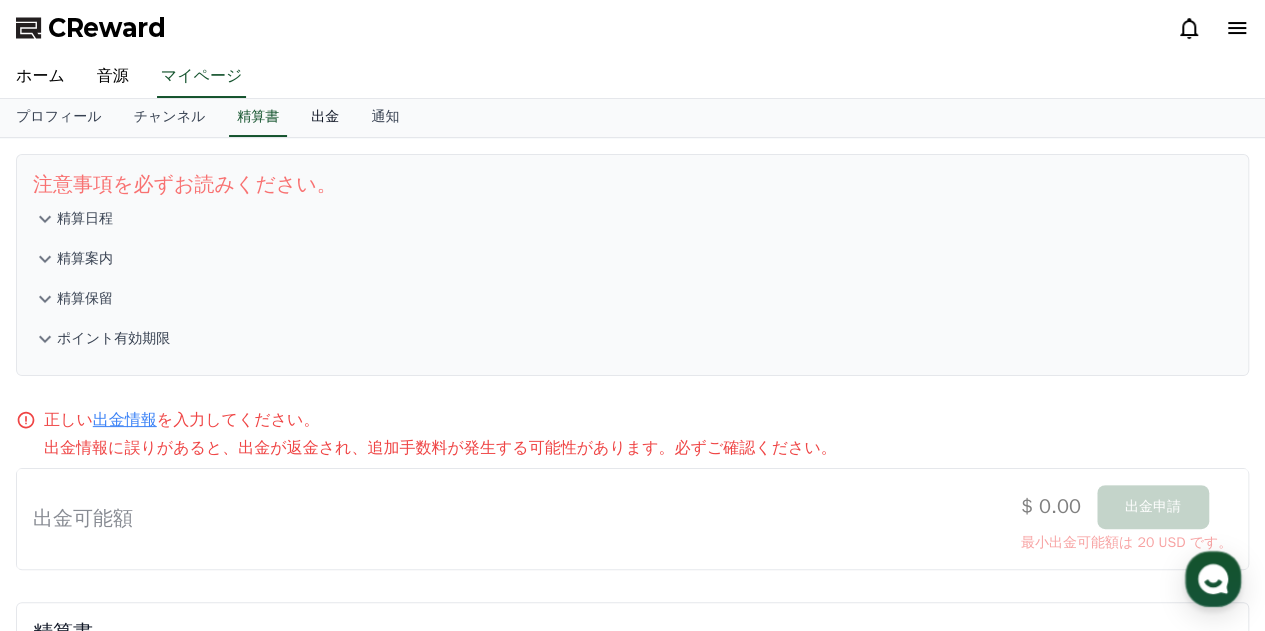 click on "出金" at bounding box center [325, 118] 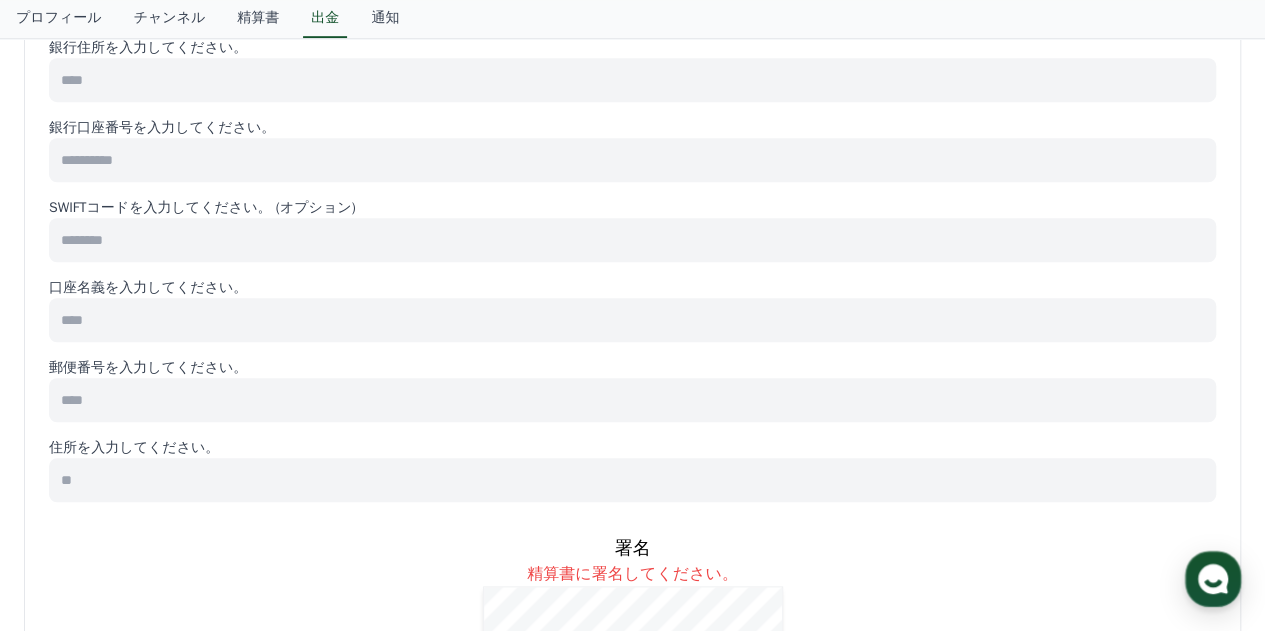 scroll, scrollTop: 173, scrollLeft: 0, axis: vertical 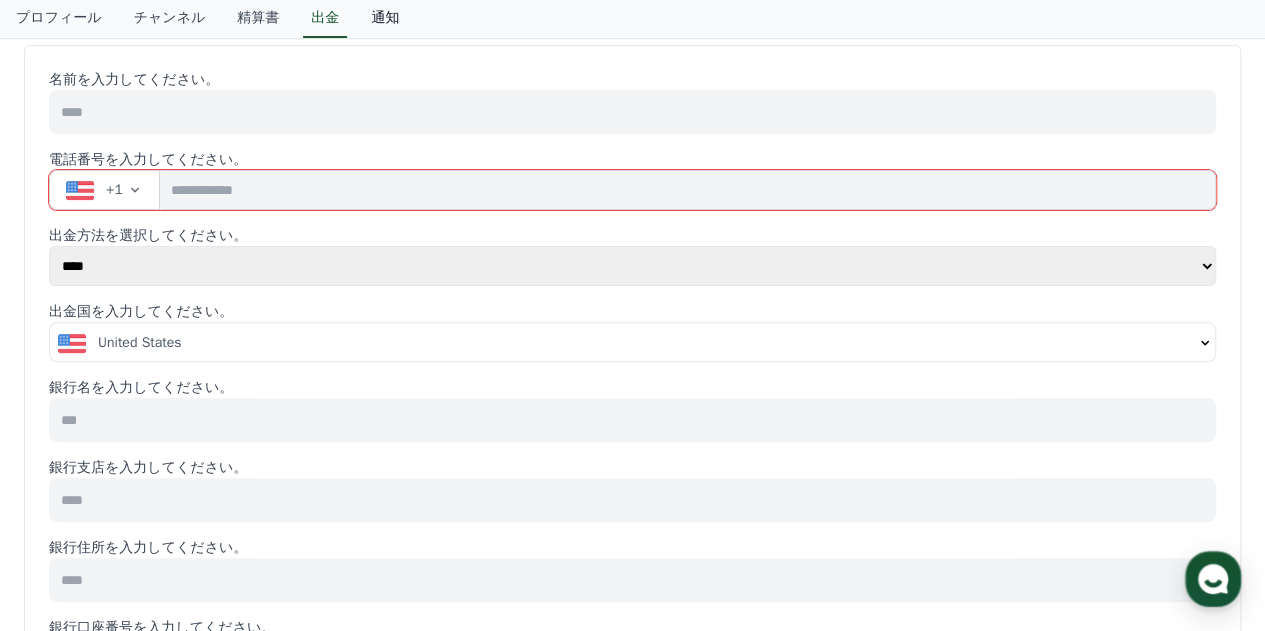 click on "通知" at bounding box center [385, 19] 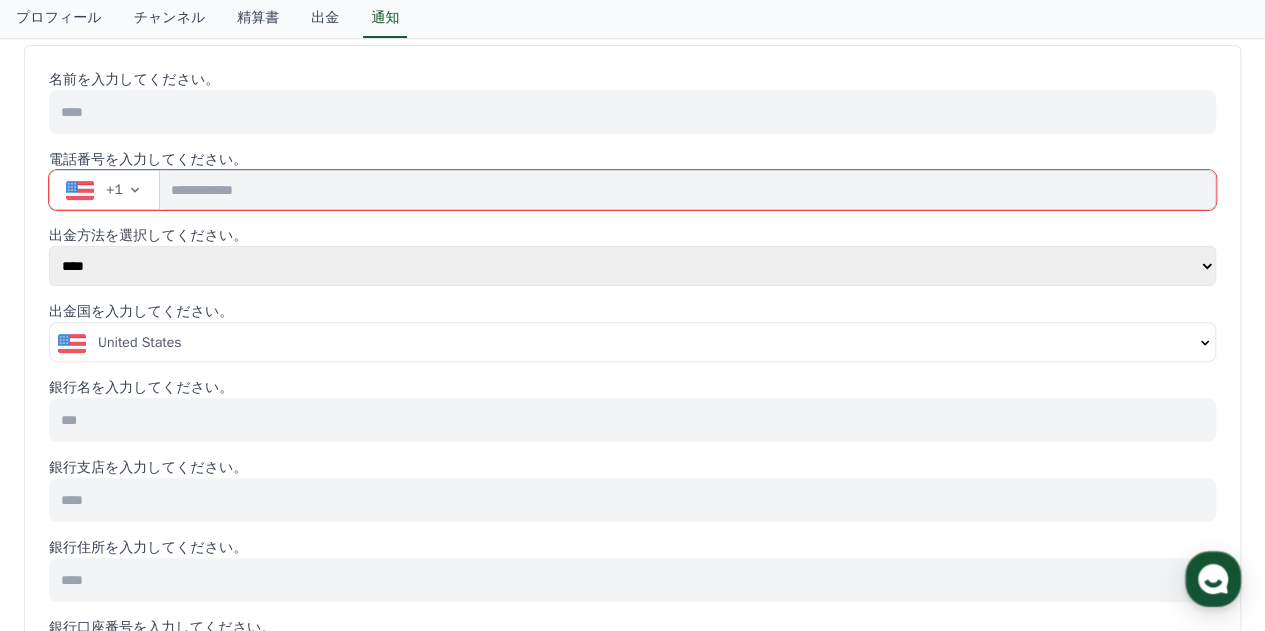scroll, scrollTop: 0, scrollLeft: 0, axis: both 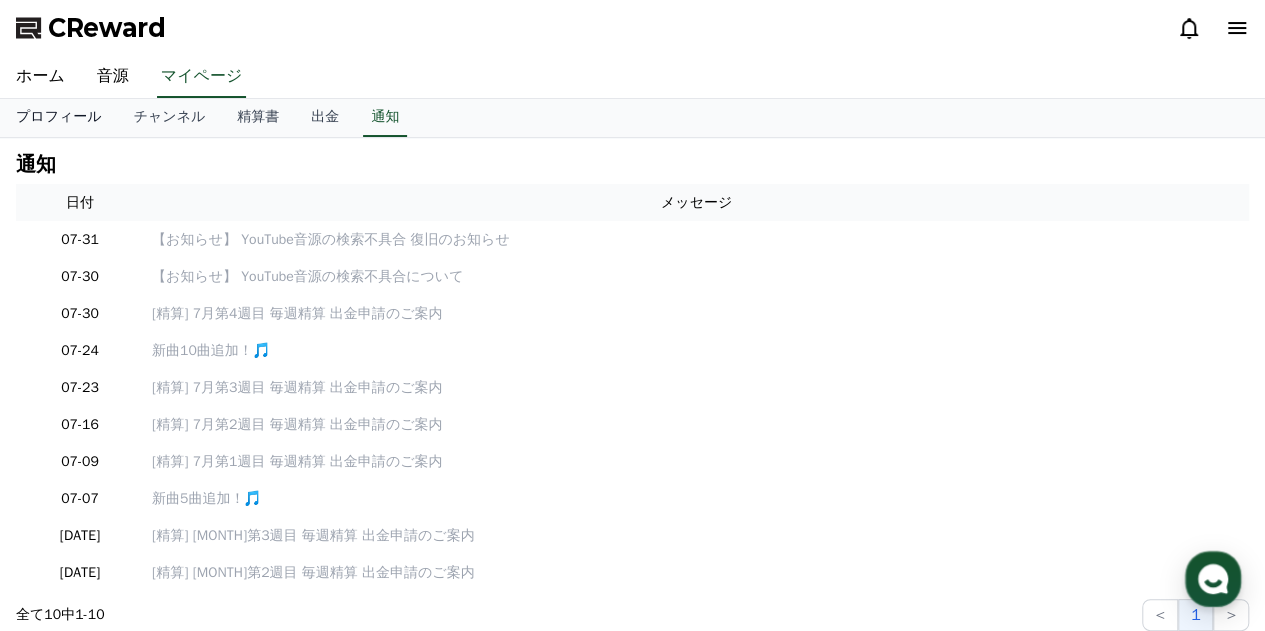 click on "ホーム" at bounding box center [40, 77] 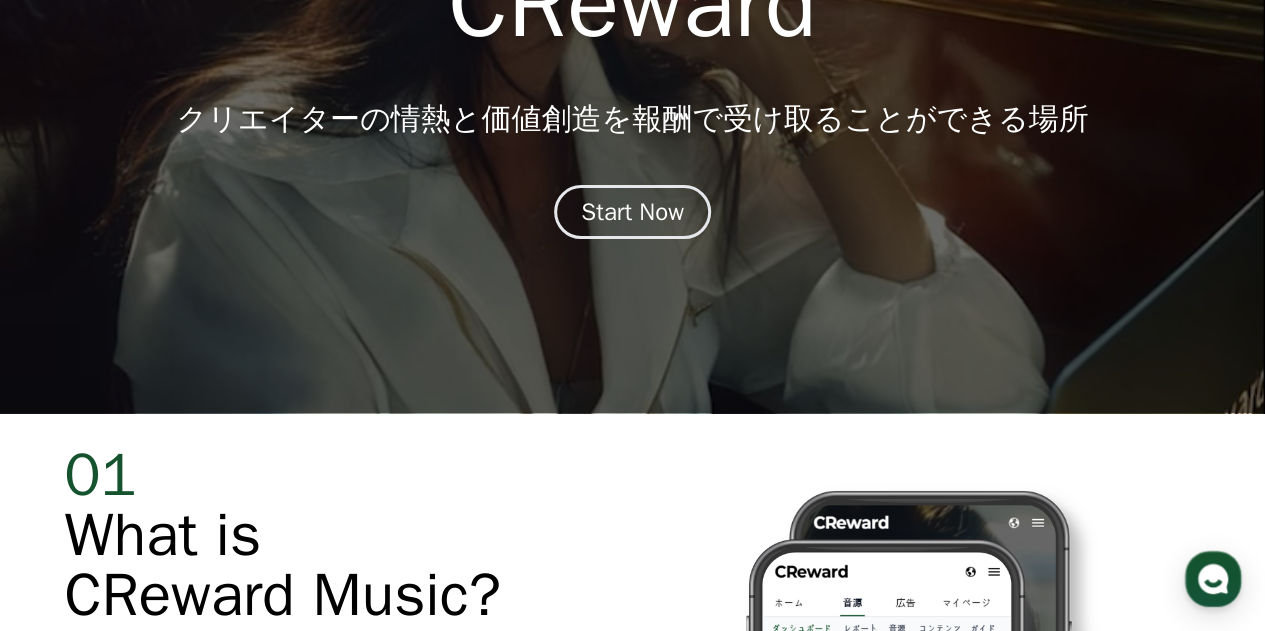 scroll, scrollTop: 0, scrollLeft: 0, axis: both 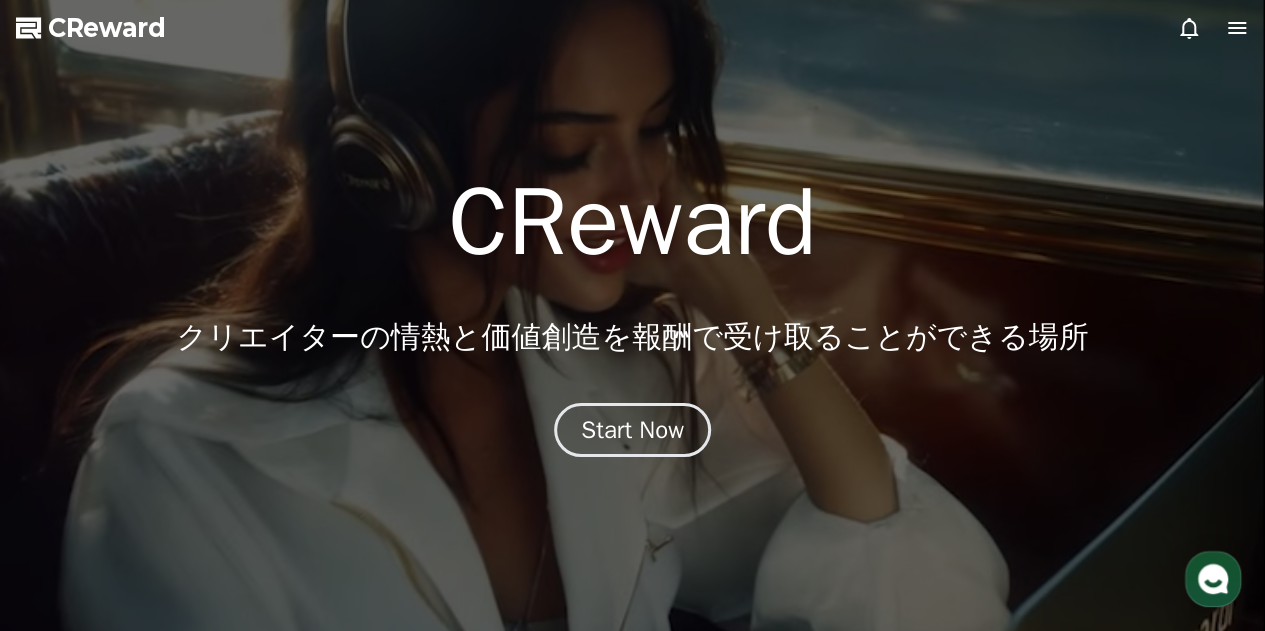 click at bounding box center (1213, 28) 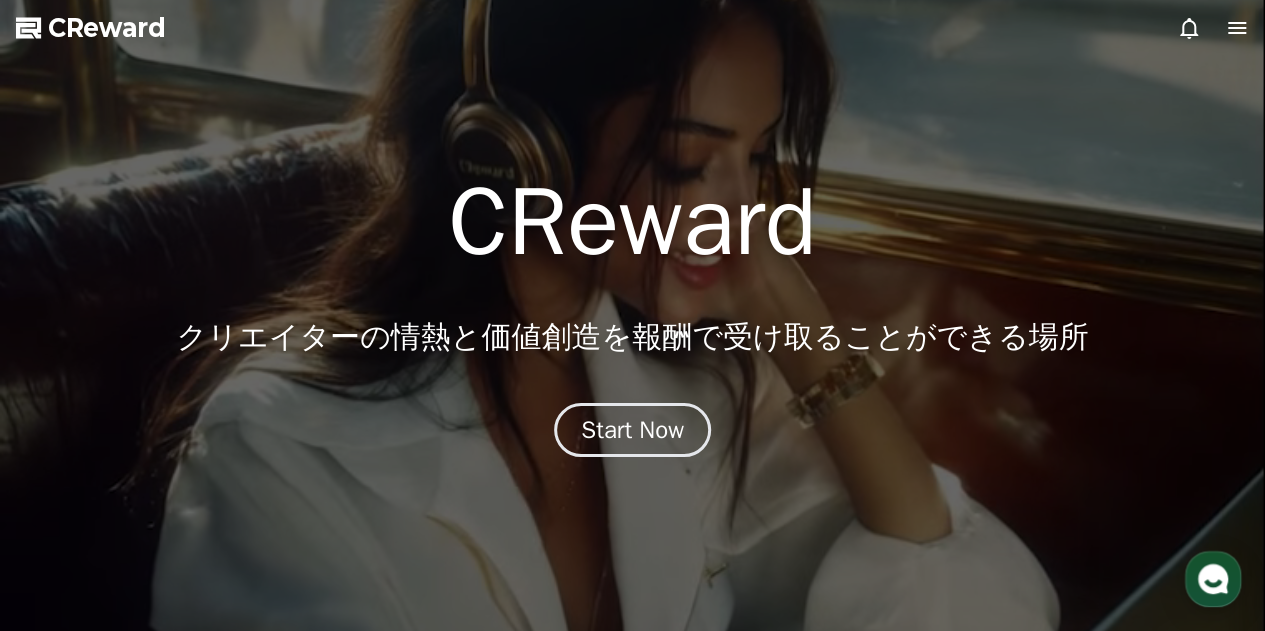 click 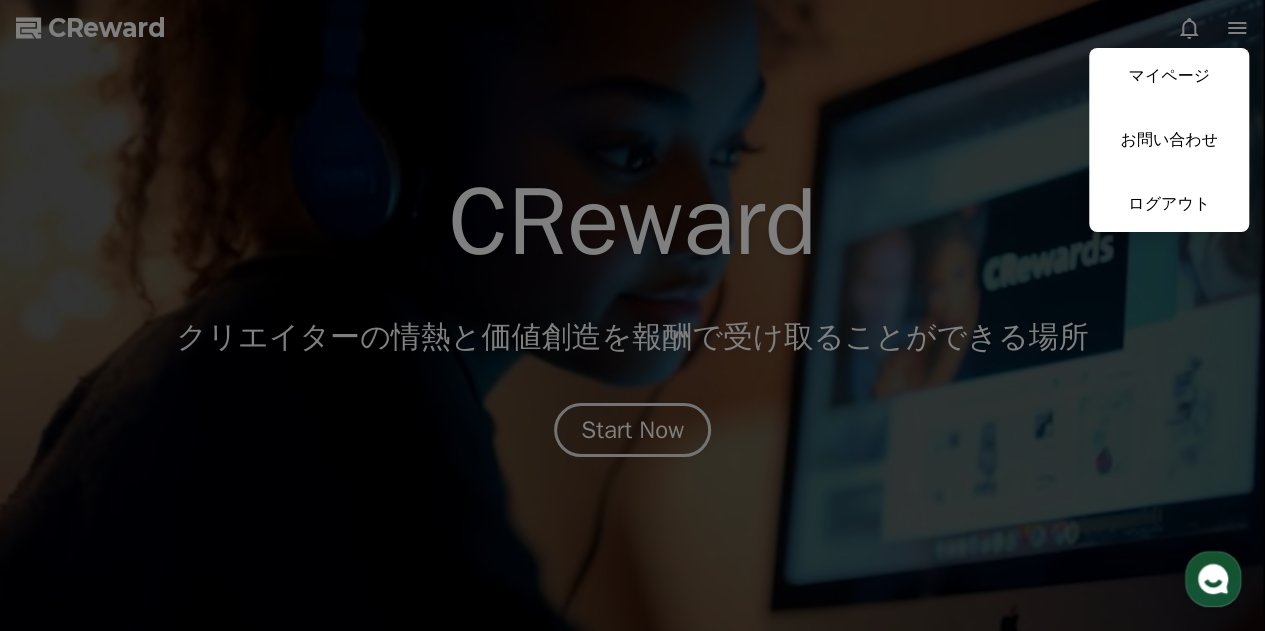 click at bounding box center (632, 315) 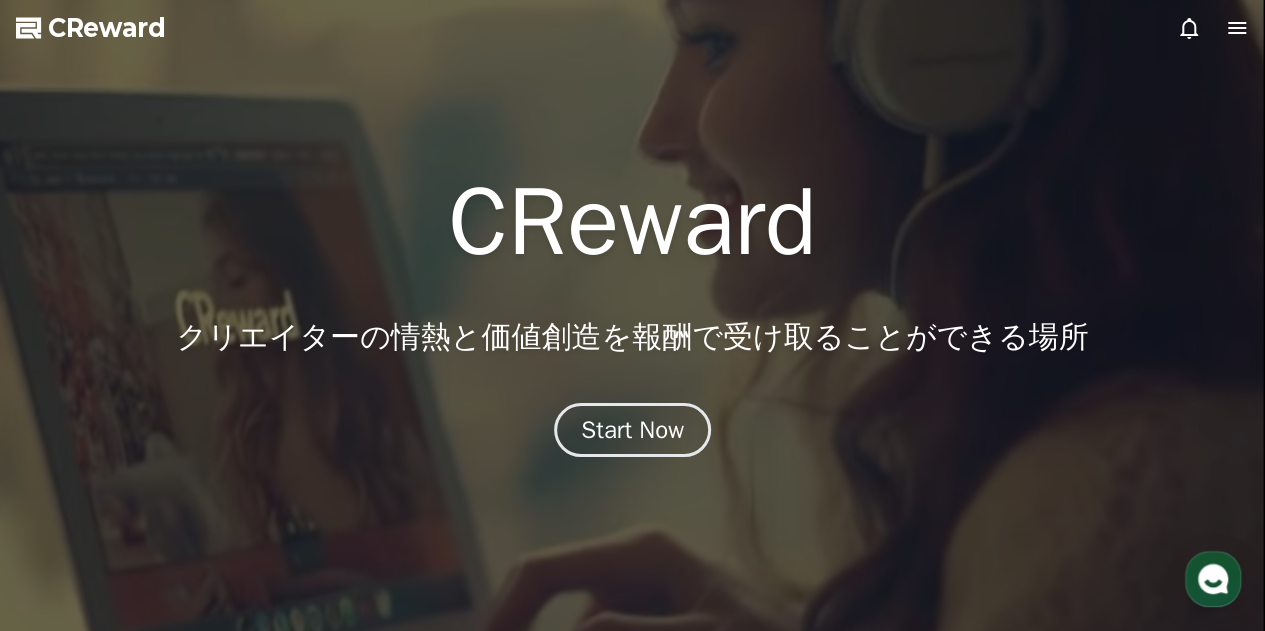 click 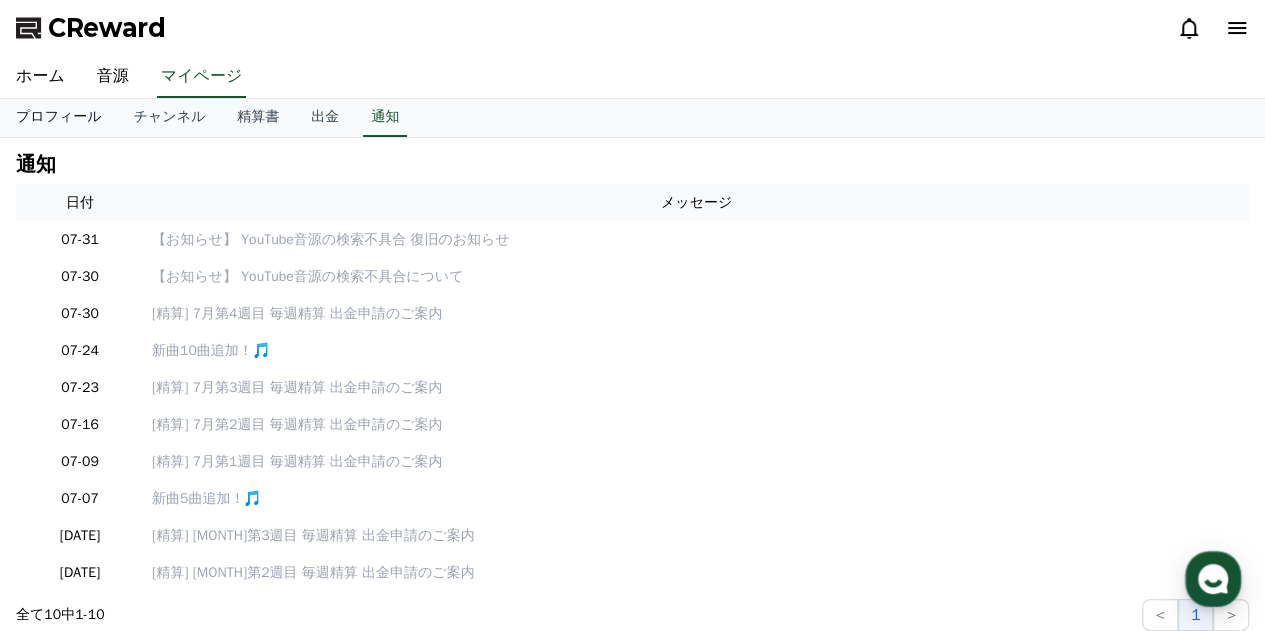 click on "プロフィール" at bounding box center (59, 118) 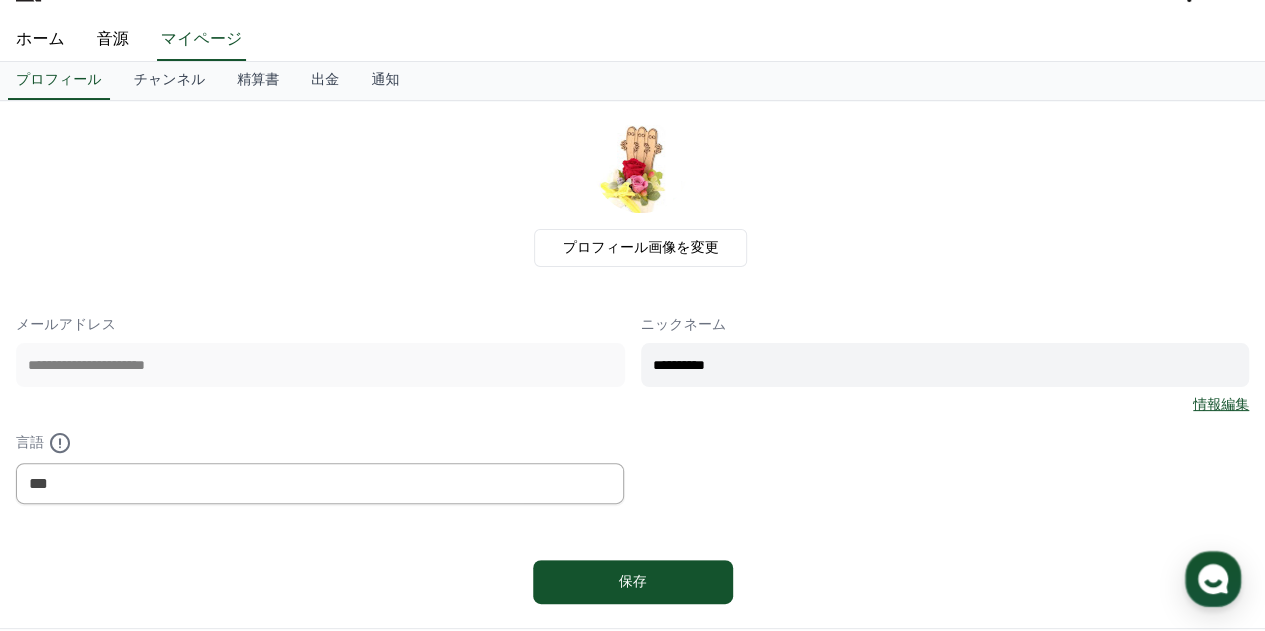 scroll, scrollTop: 0, scrollLeft: 0, axis: both 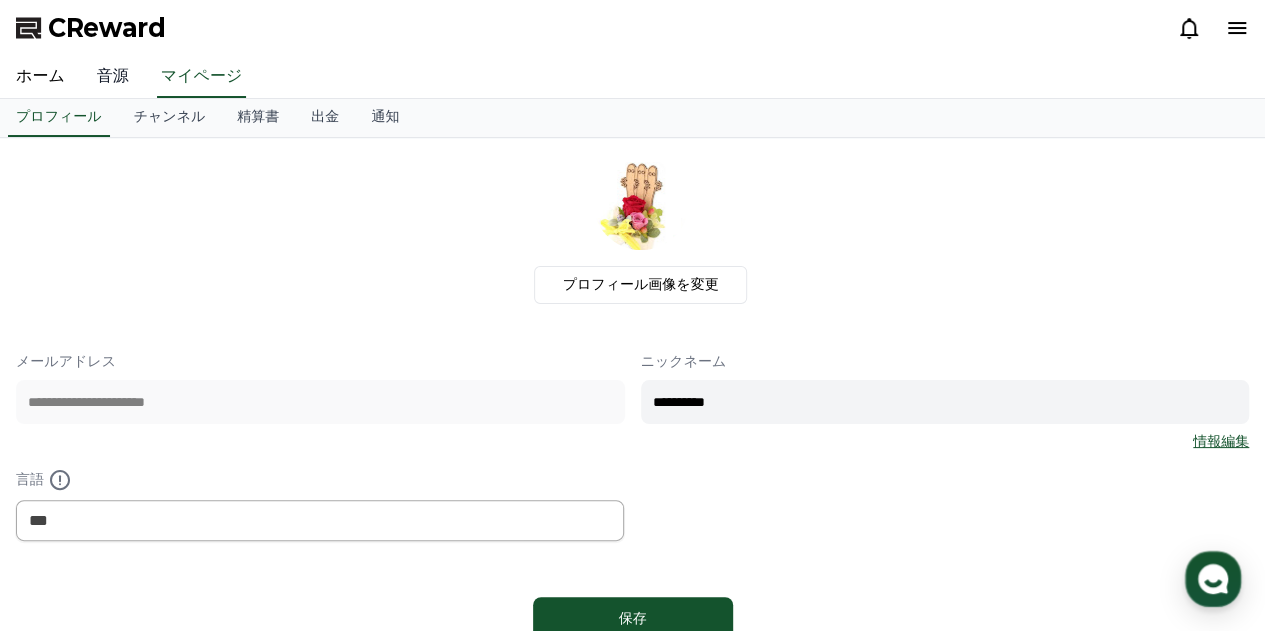 click on "音源" at bounding box center [113, 77] 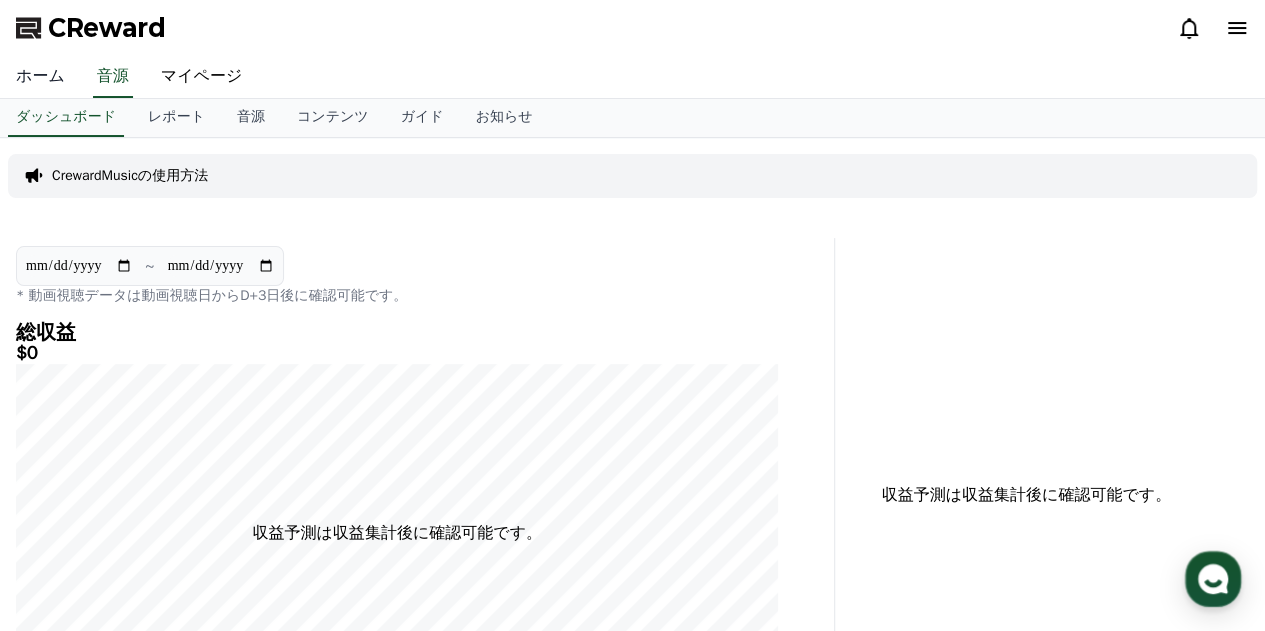 click on "ホーム" at bounding box center (40, 77) 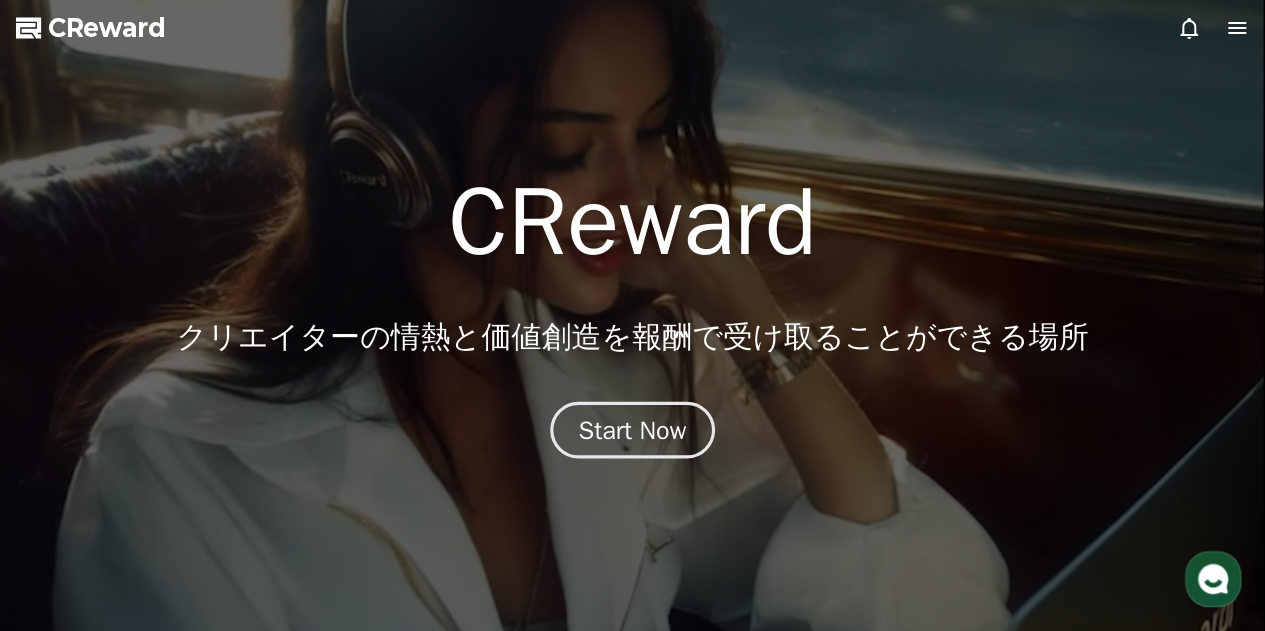 click on "Start Now" at bounding box center (633, 430) 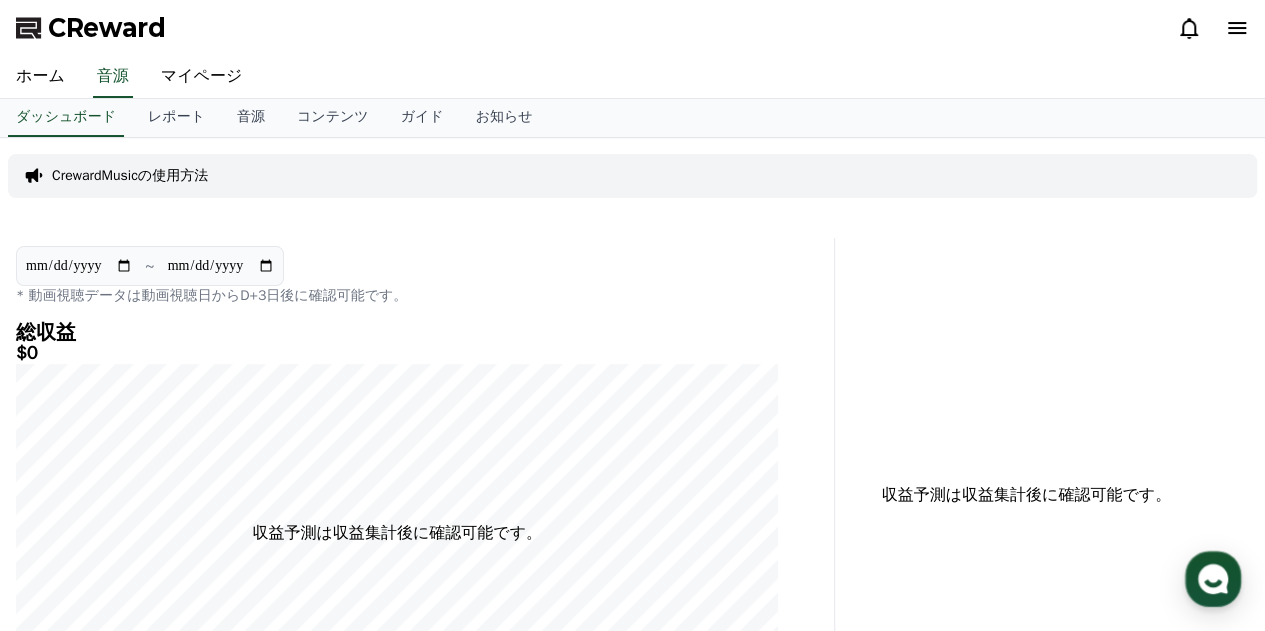 click on "CrewardMusicの使用方法" at bounding box center [130, 176] 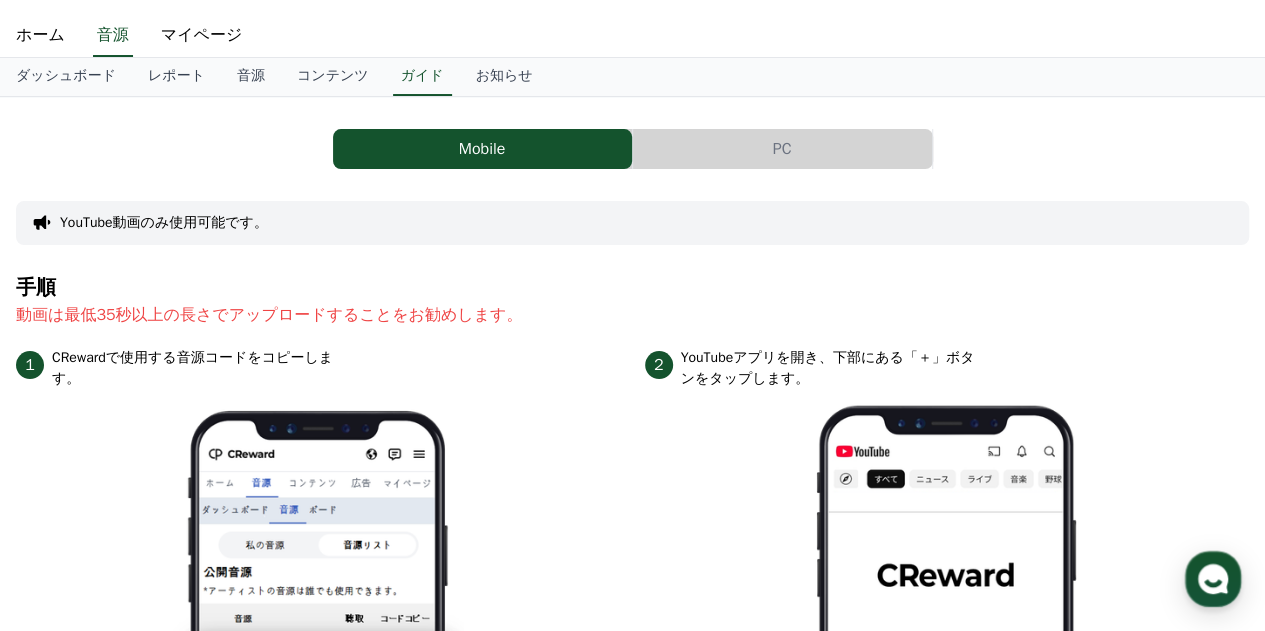 scroll, scrollTop: 0, scrollLeft: 0, axis: both 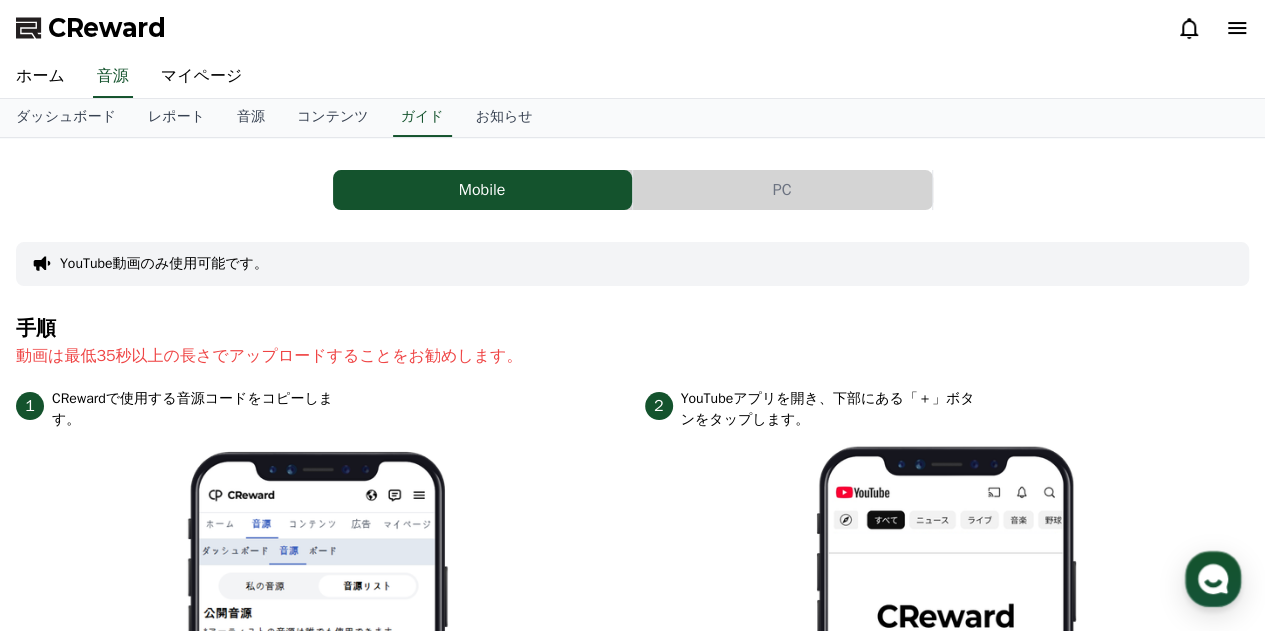 click on "PC" at bounding box center [782, 190] 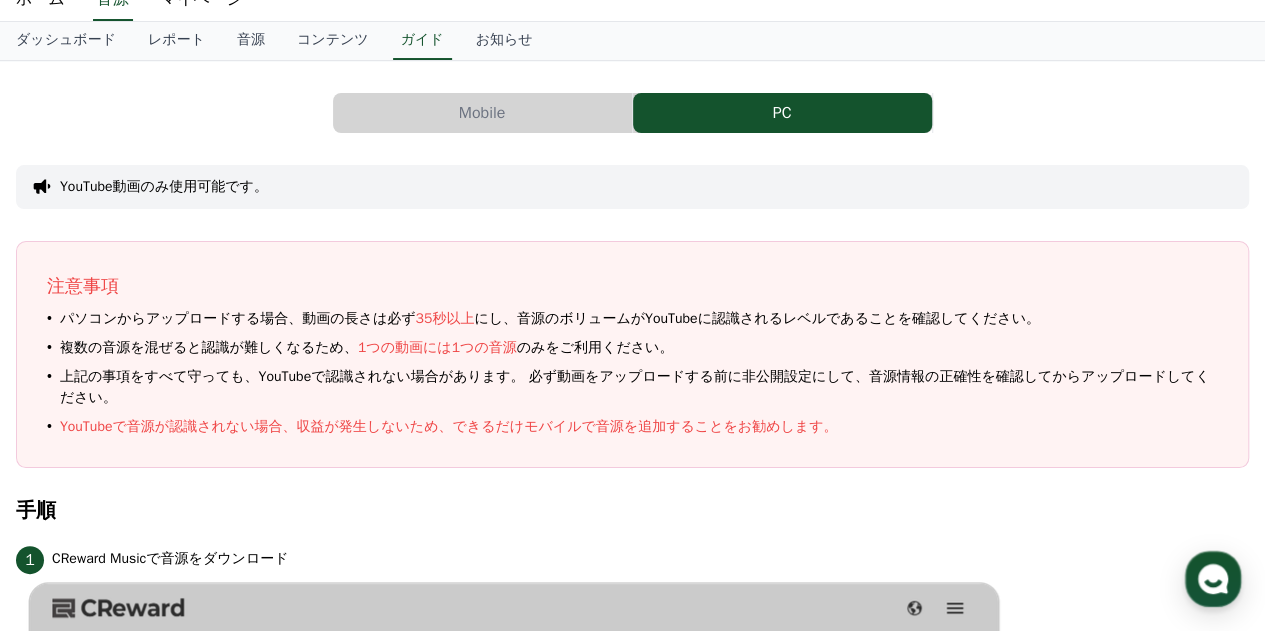 scroll, scrollTop: 0, scrollLeft: 0, axis: both 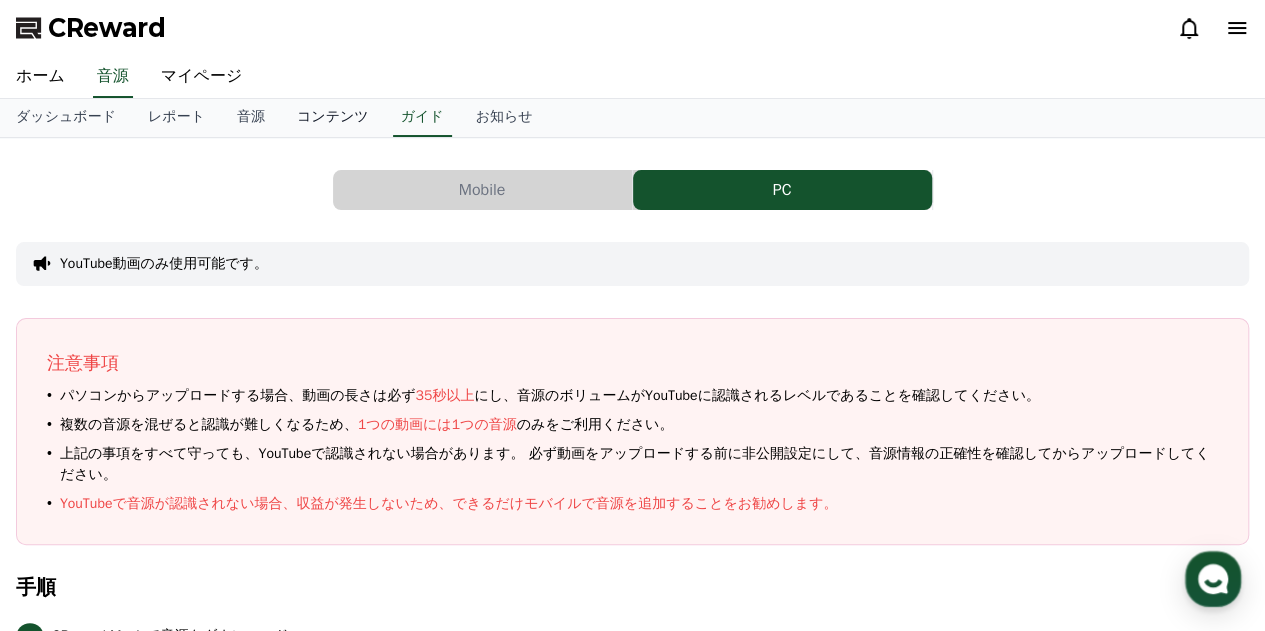 click on "コンテンツ" at bounding box center [333, 118] 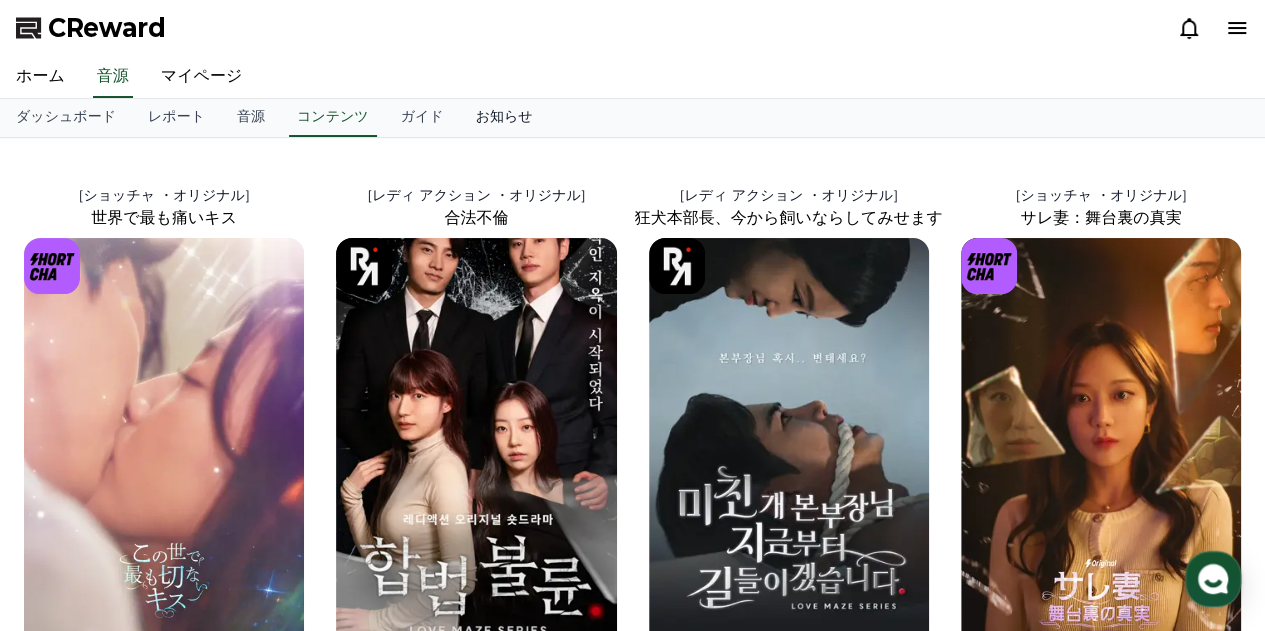click on "お知らせ" at bounding box center [504, 118] 